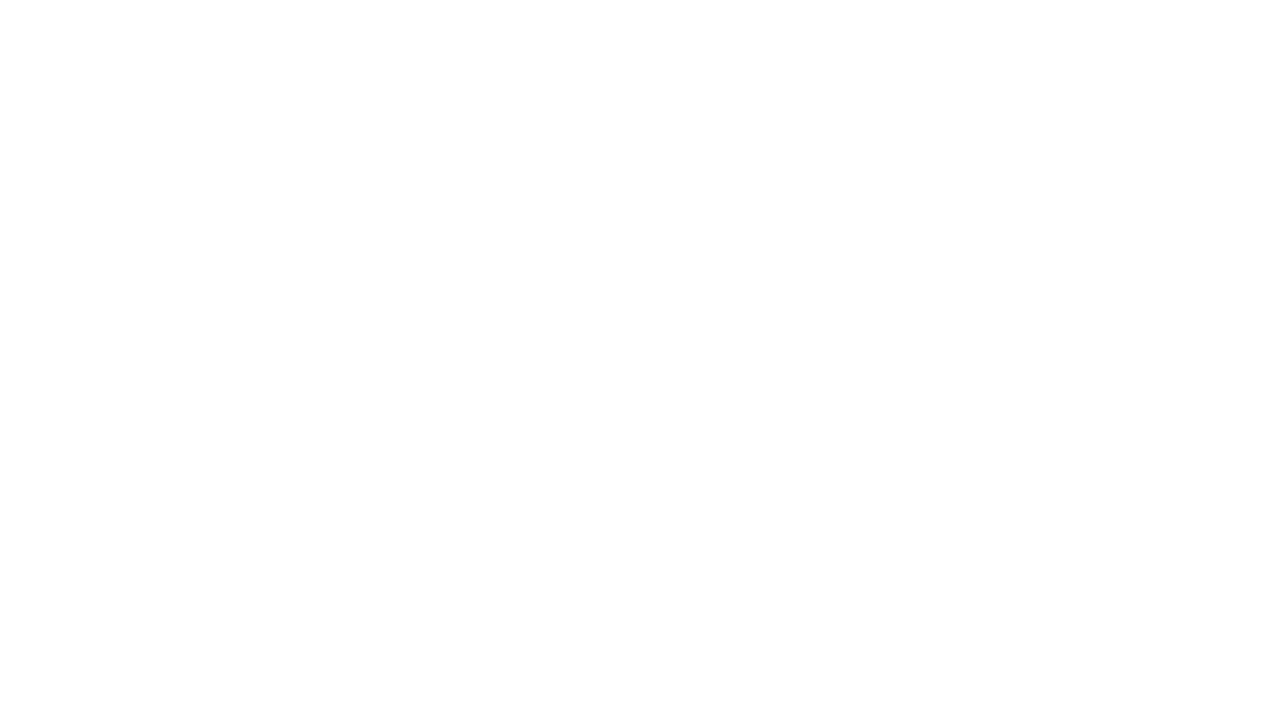 scroll, scrollTop: 0, scrollLeft: 0, axis: both 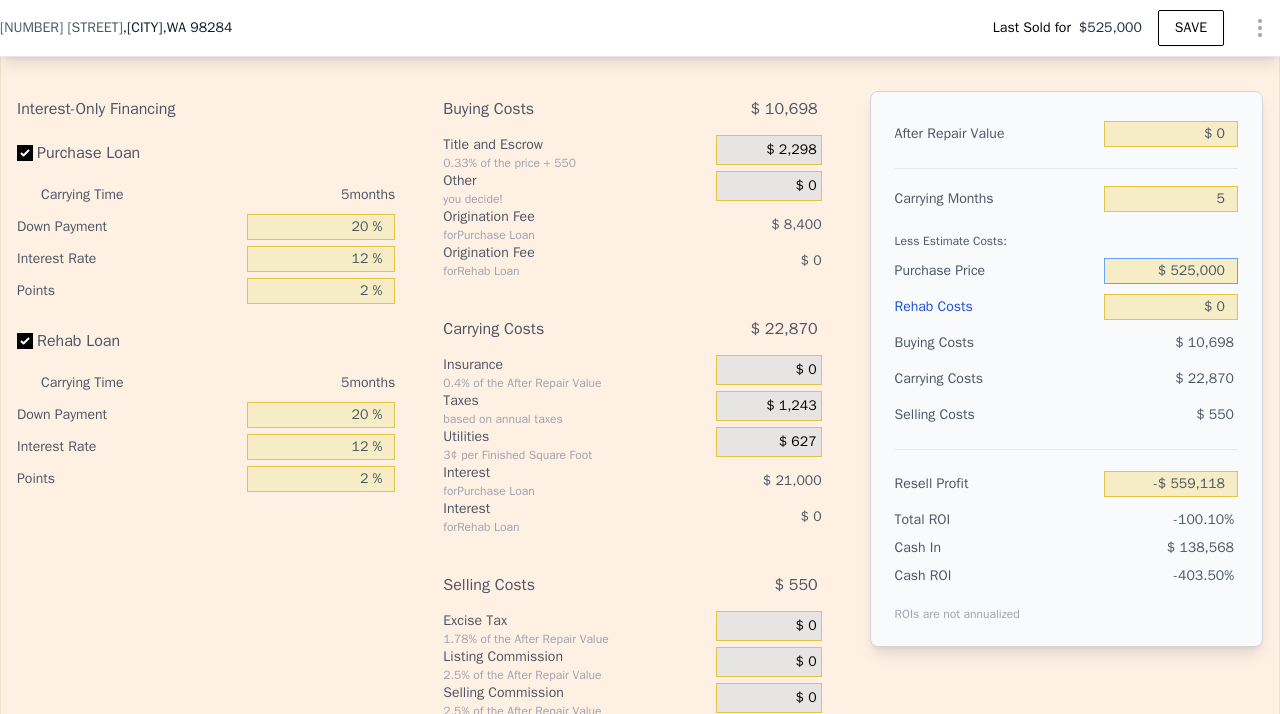 click on "$ 525,000" at bounding box center [1171, 271] 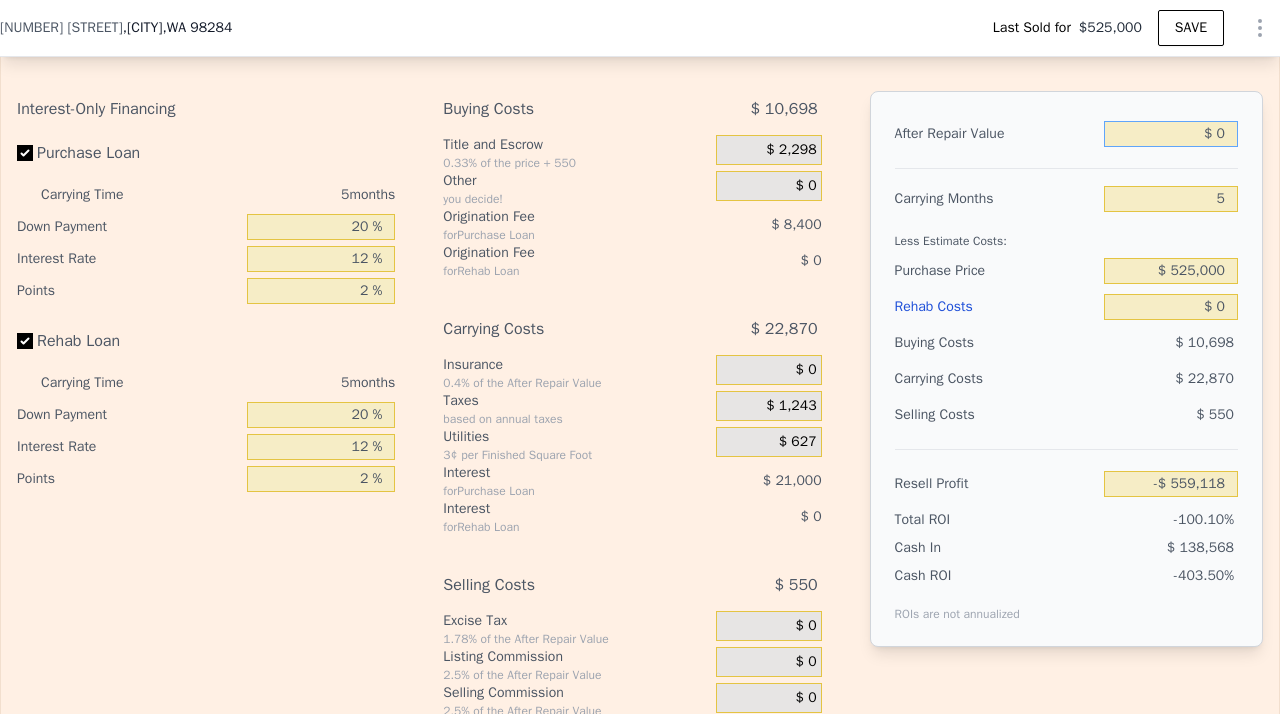 click on "$ 0" at bounding box center [1171, 134] 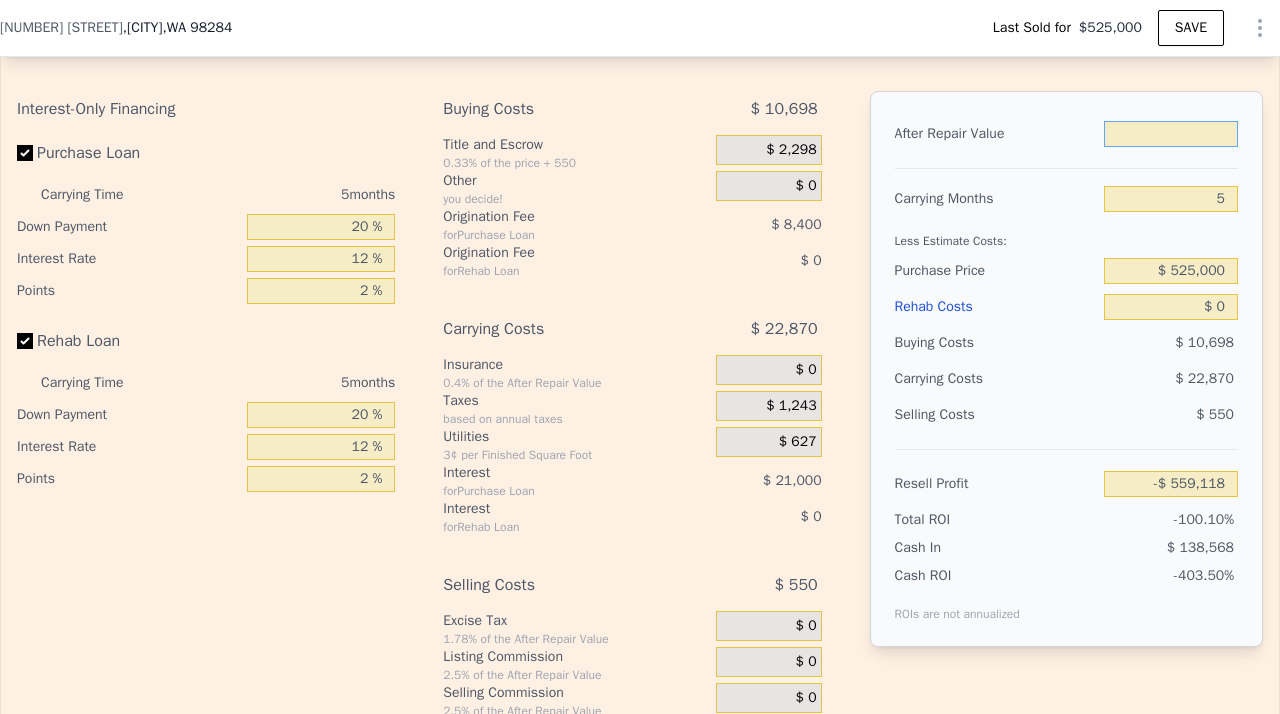 type on "$ 8" 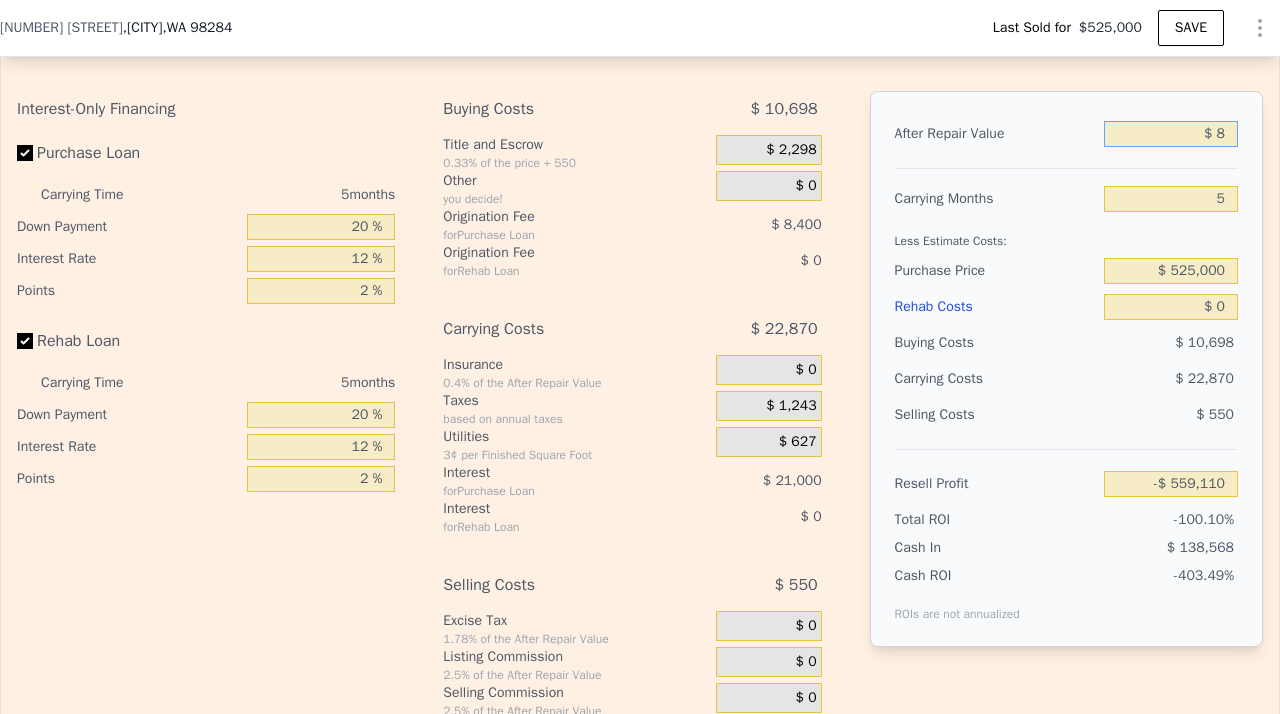 type on "-$ 559,110" 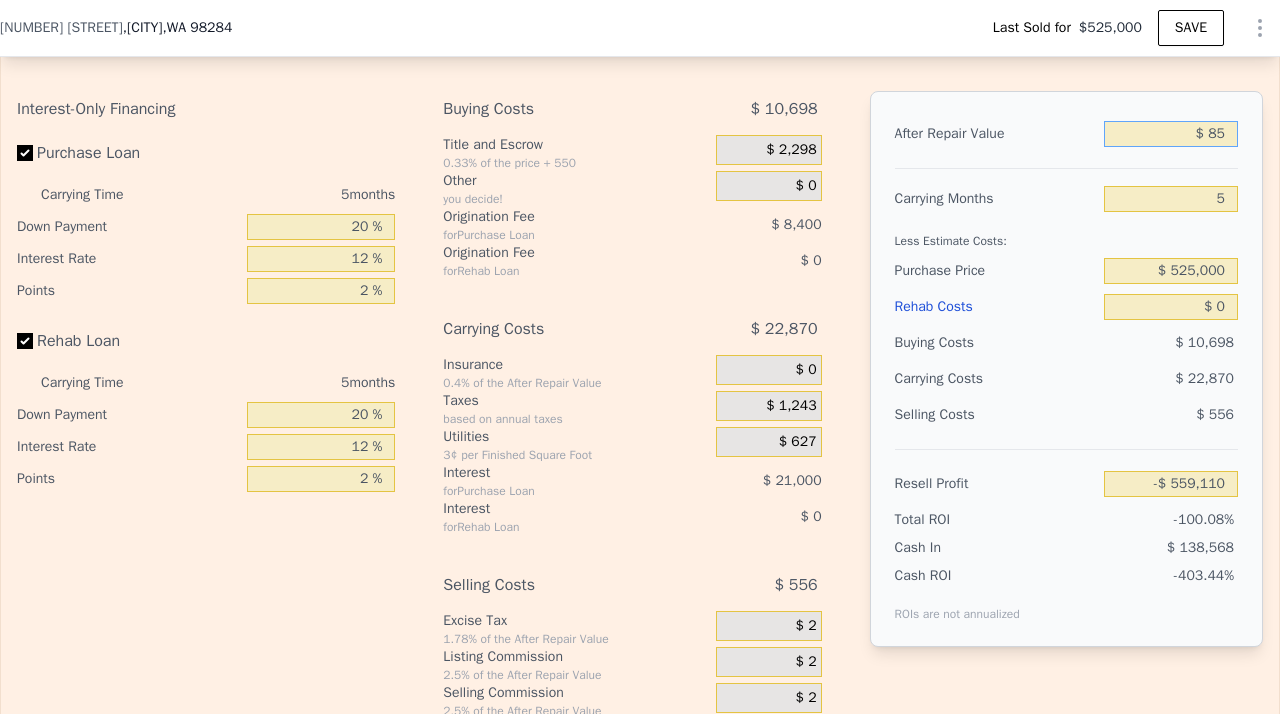 type on "-$ 559,039" 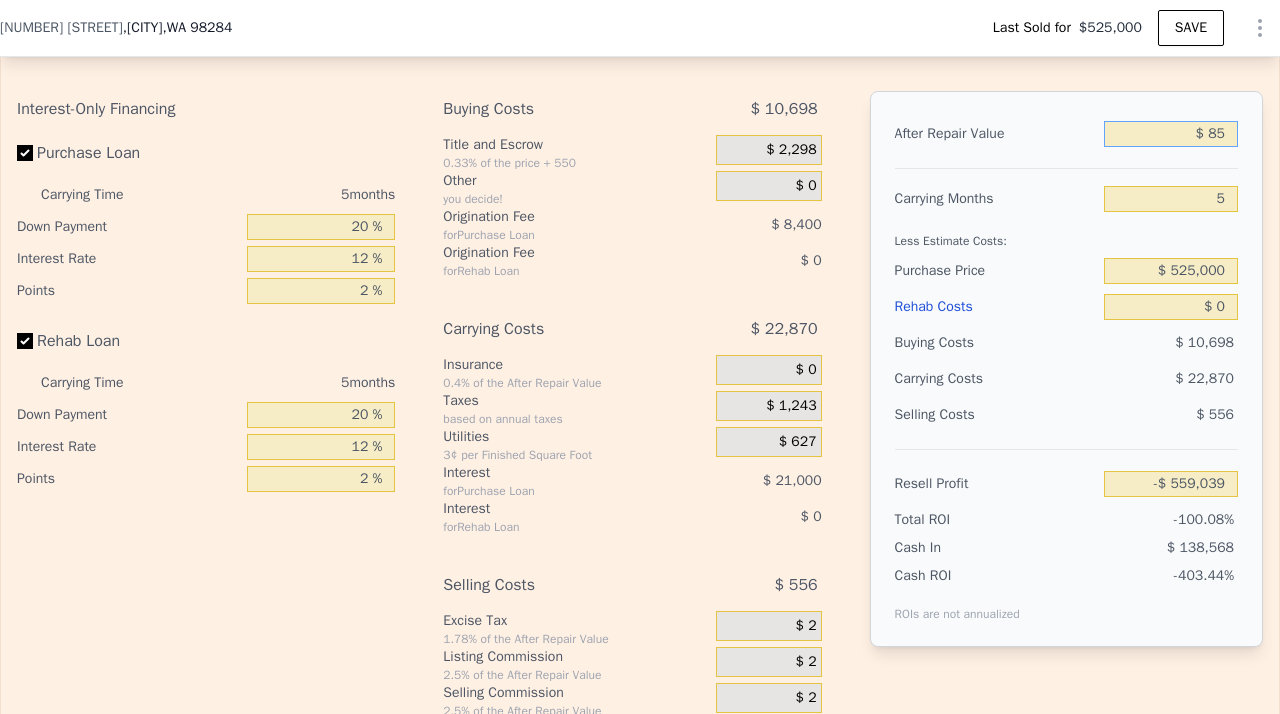 type on "$ 850" 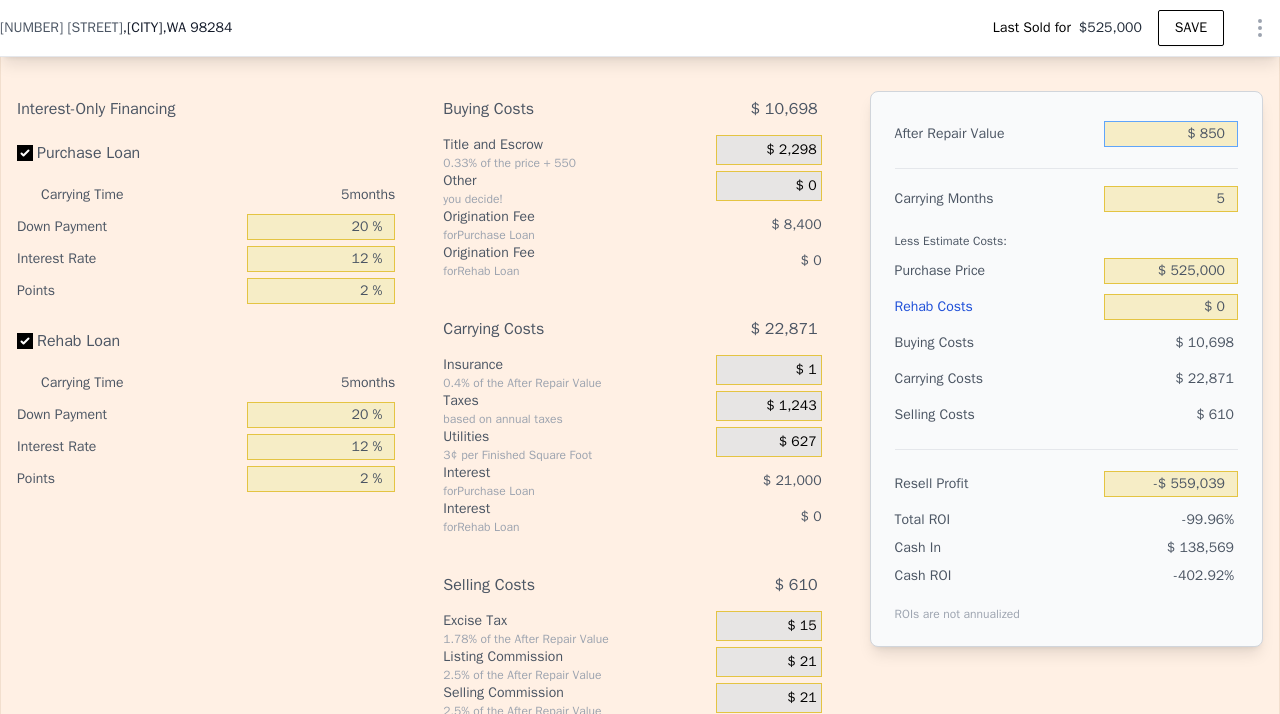 type on "-$ 558,329" 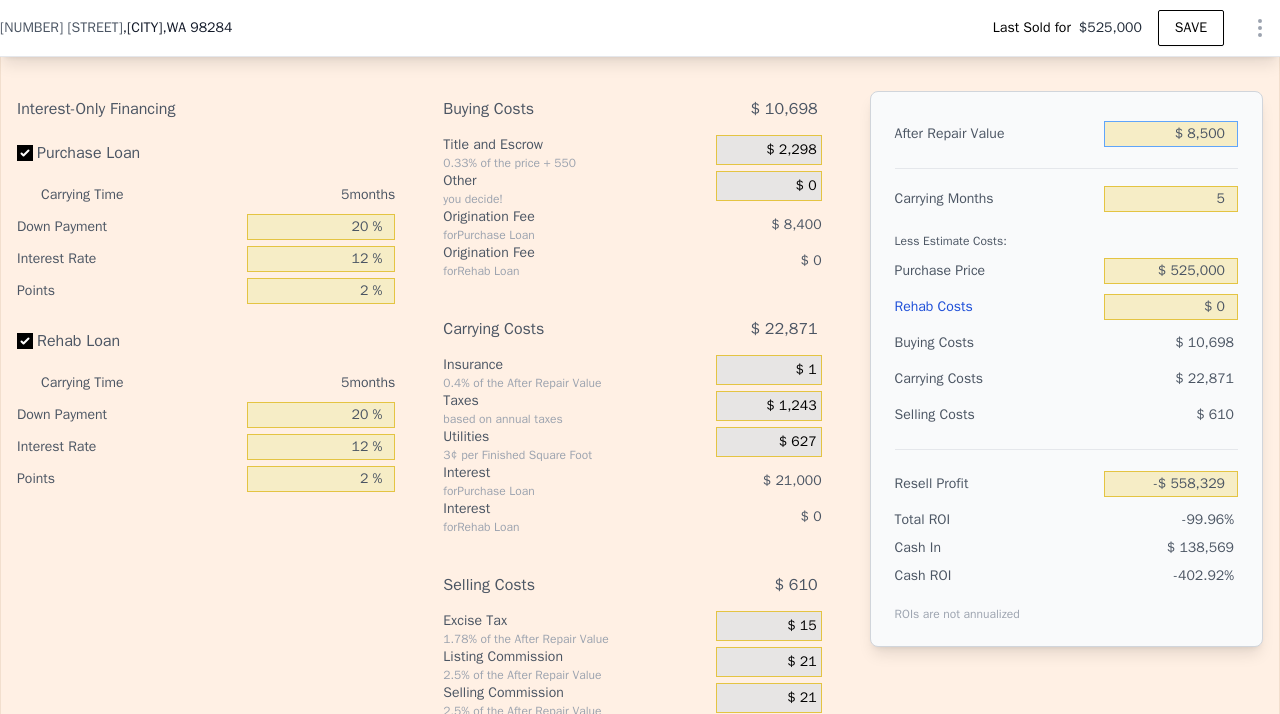 type on "$ 85,000" 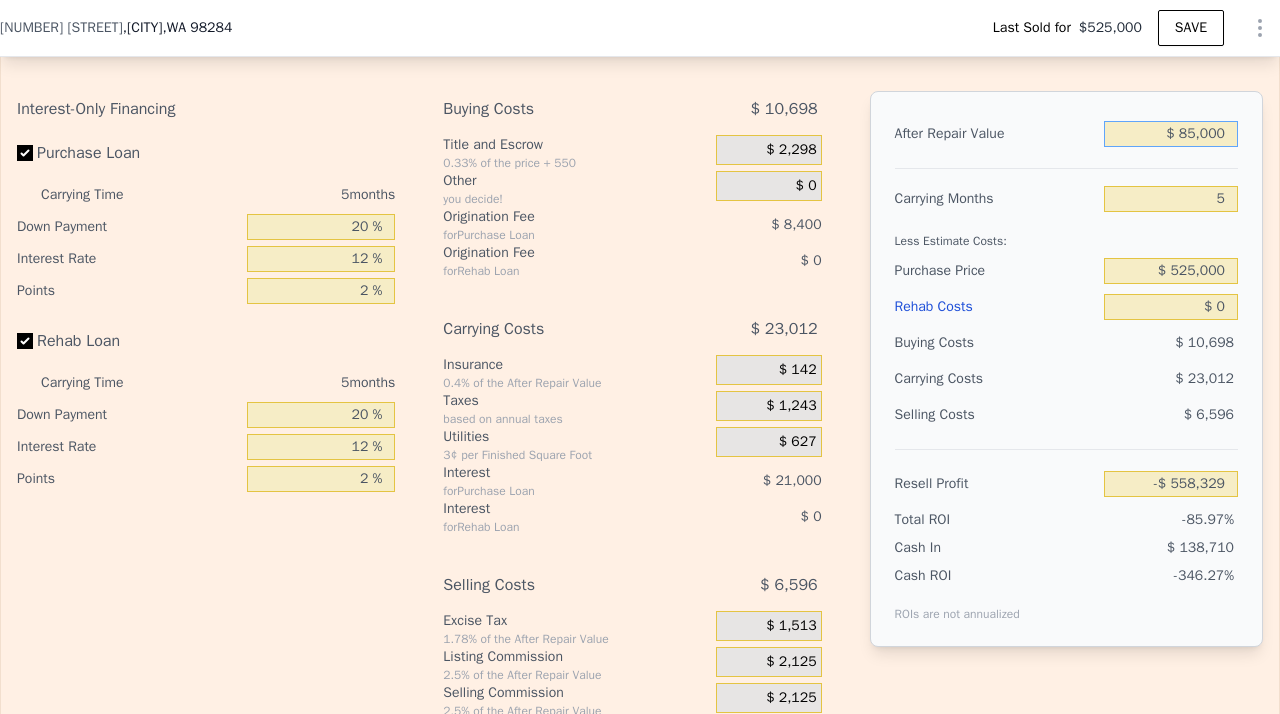 type on "-$ 480,306" 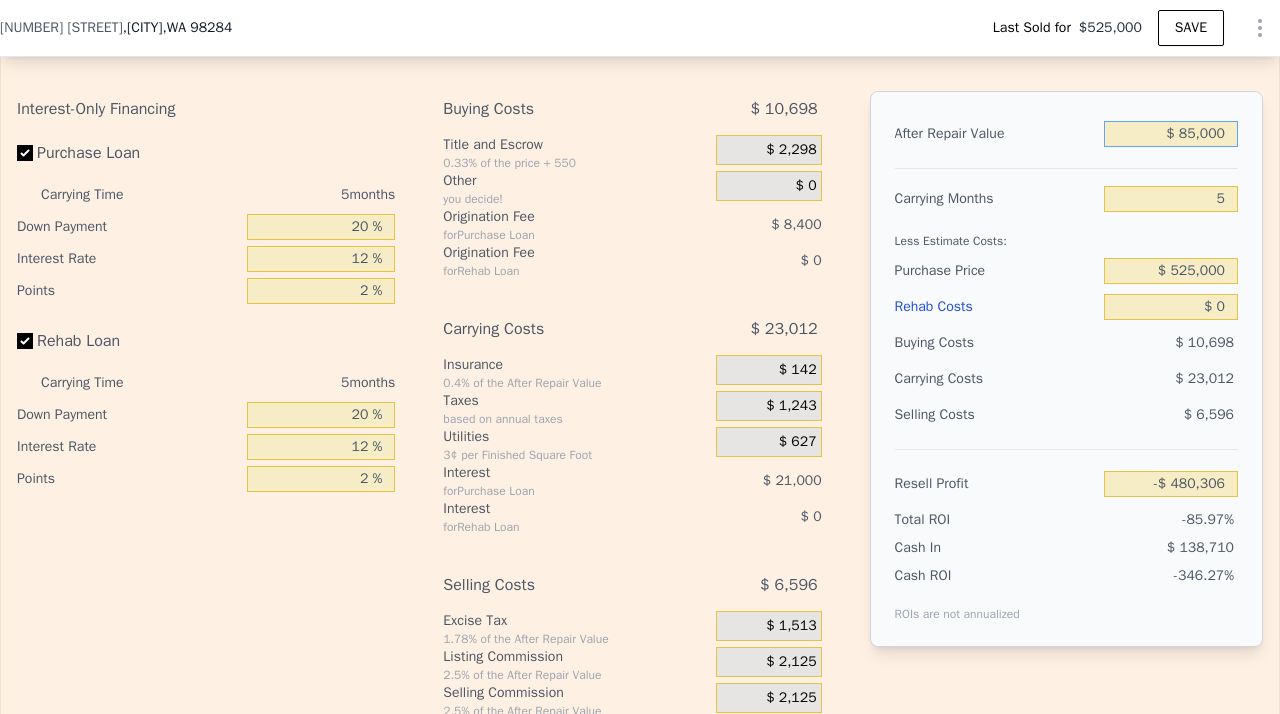 type on "$ 850,000" 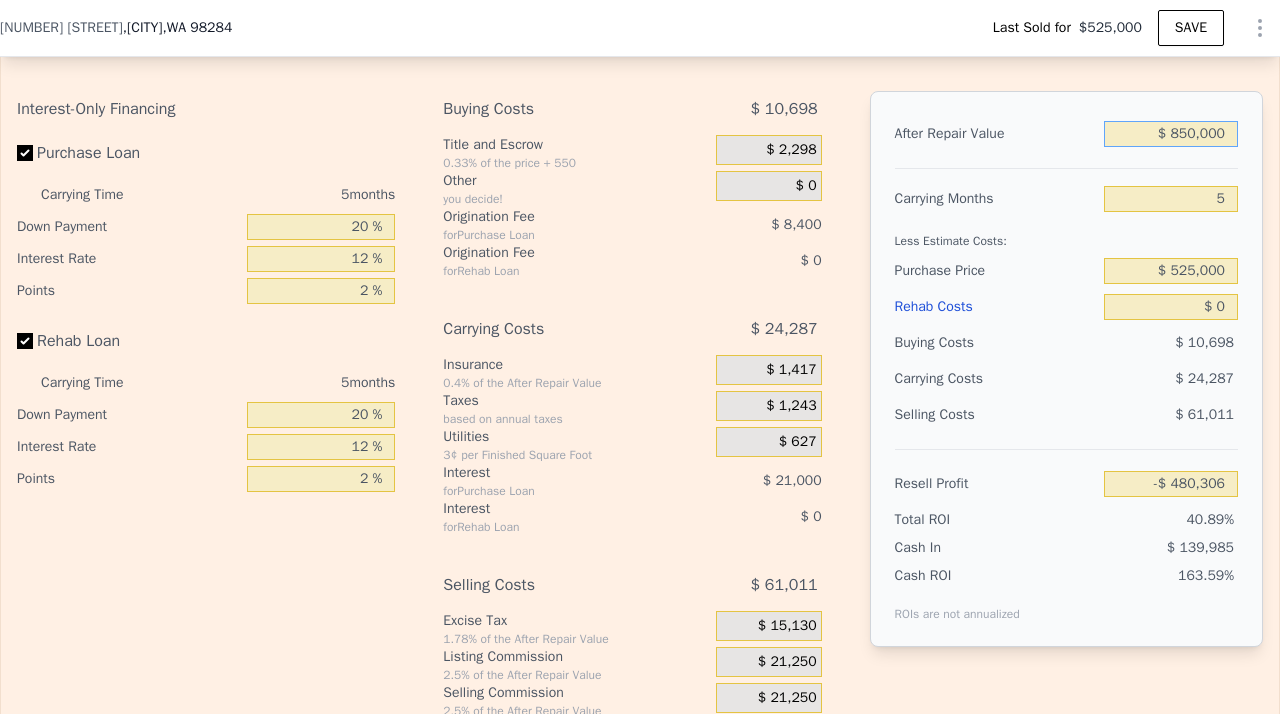 type on "$ 229,004" 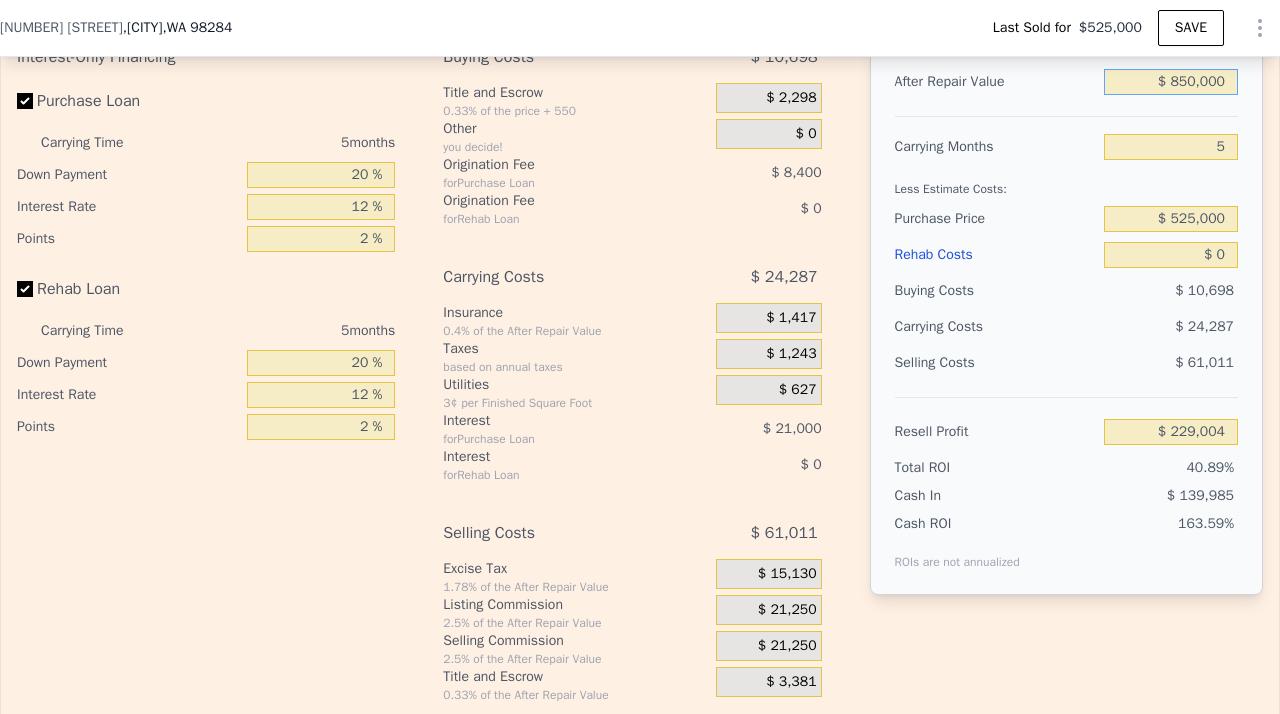 scroll, scrollTop: 3182, scrollLeft: 0, axis: vertical 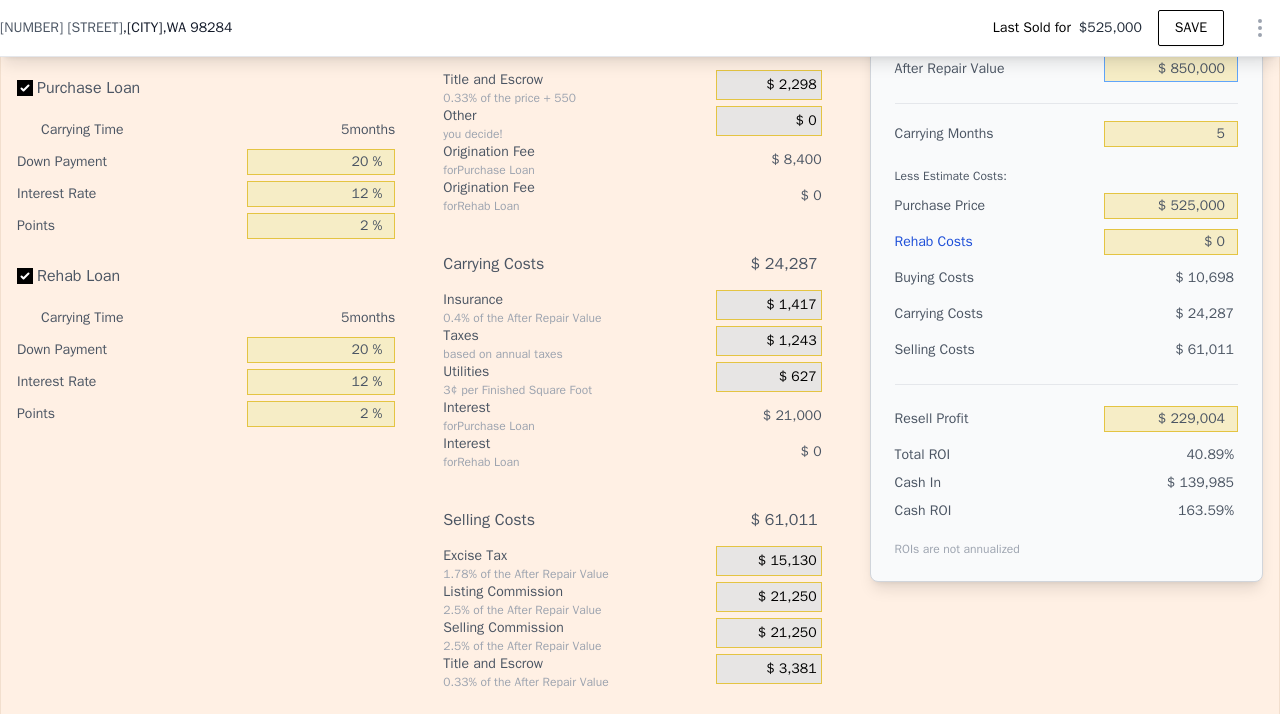 type on "$ 850,000" 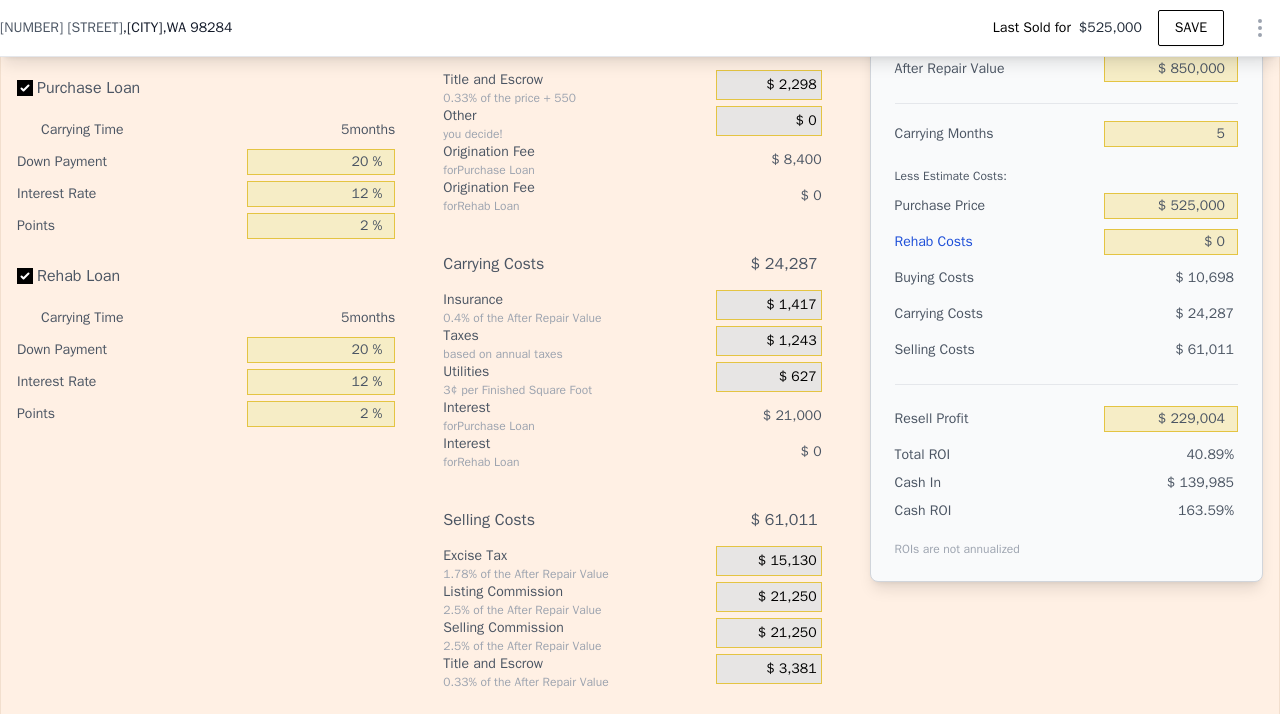 click on "After Repair Value $ [NUMBER] Carrying Months 5 Less Estimate Costs: Purchase Price $ [NUMBER] Rehab Costs $ 0 Buying Costs $ [NUMBER] Carrying Costs $ [NUMBER] Selling Costs $ [NUMBER] Resell Profit $ [NUMBER] Total ROI [PERCENTAGE]% Cash In $ [NUMBER] Cash ROI ROIs are not annualized [PERCENTAGE]%" at bounding box center (1066, 342) 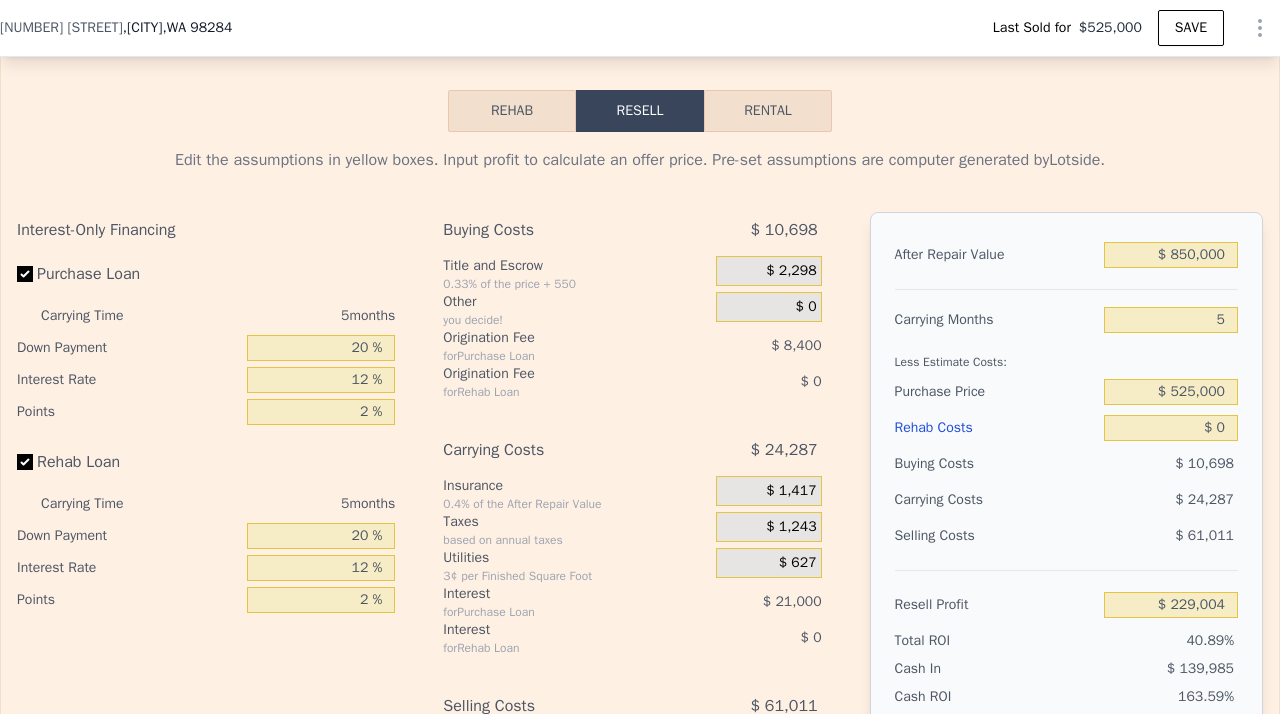 scroll, scrollTop: 2993, scrollLeft: 0, axis: vertical 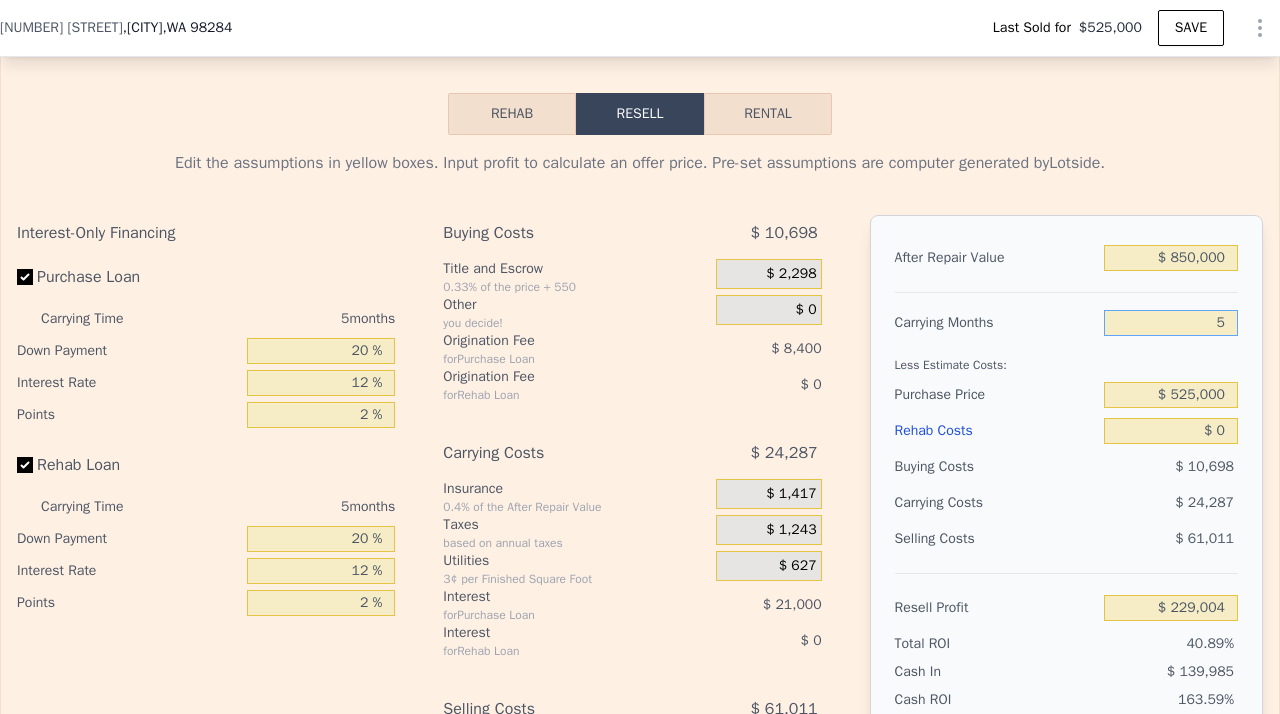 click on "5" at bounding box center (1171, 323) 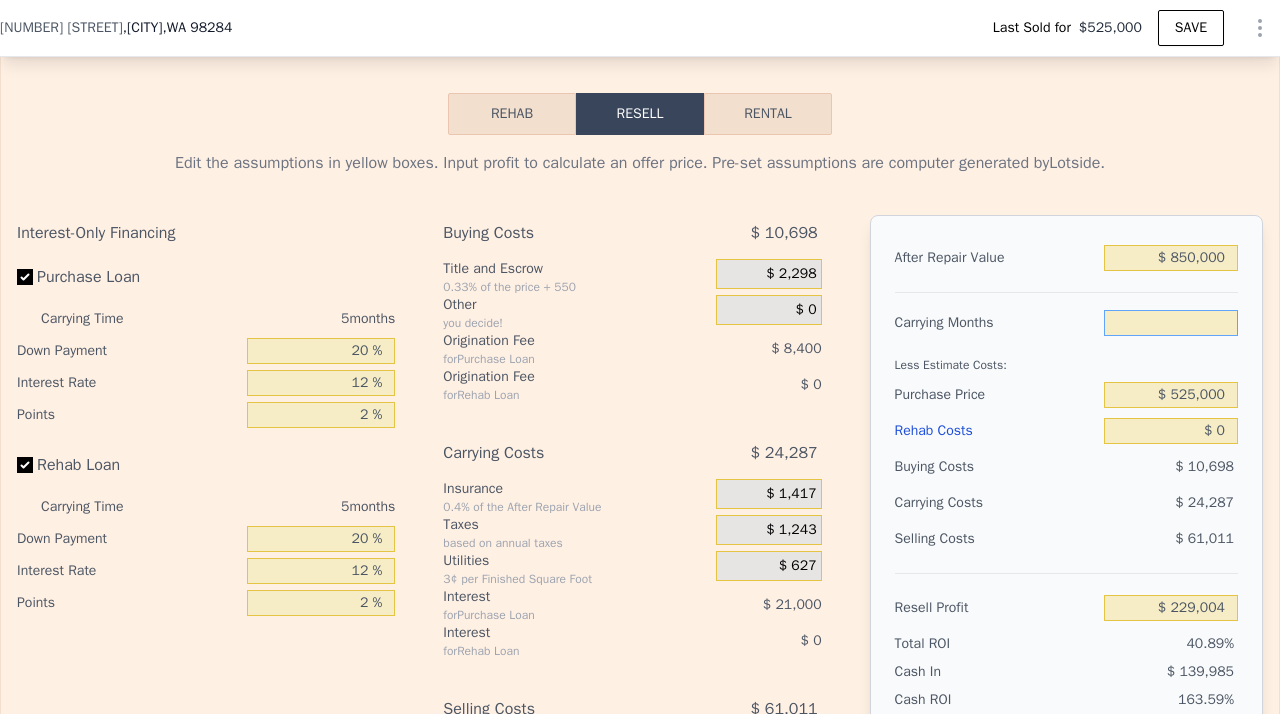 type on "3" 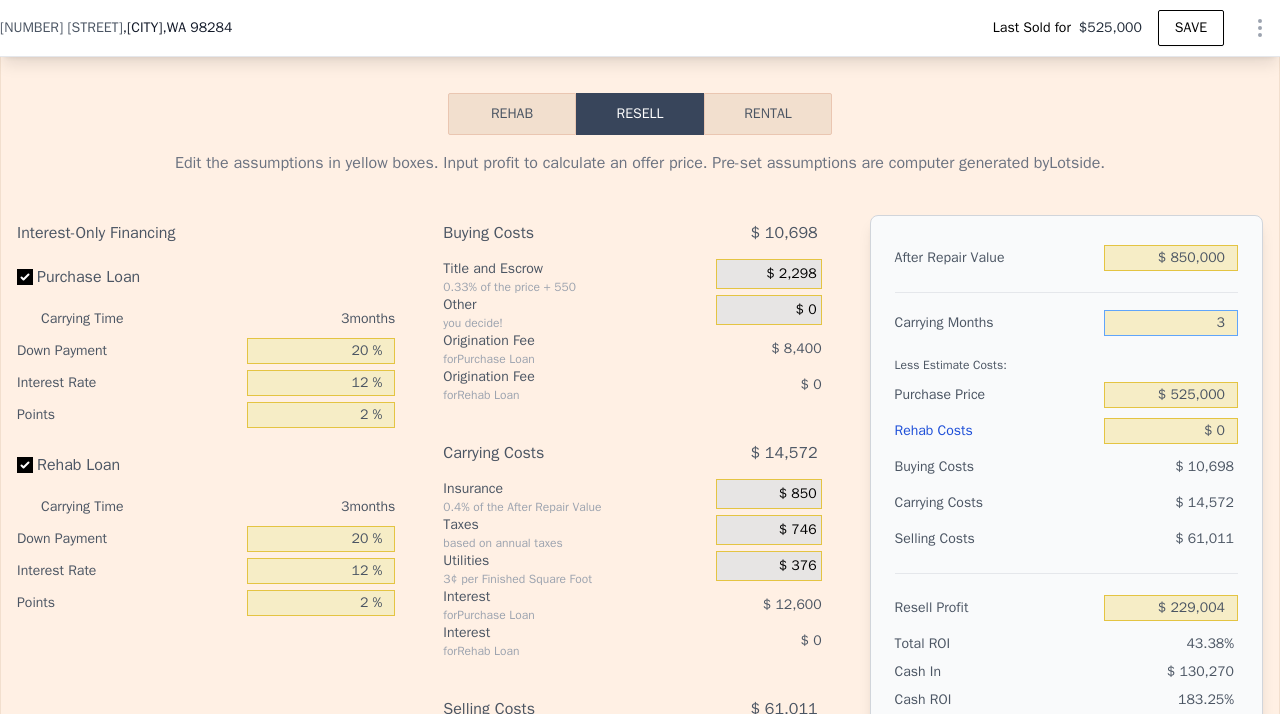 type on "$ 238,719" 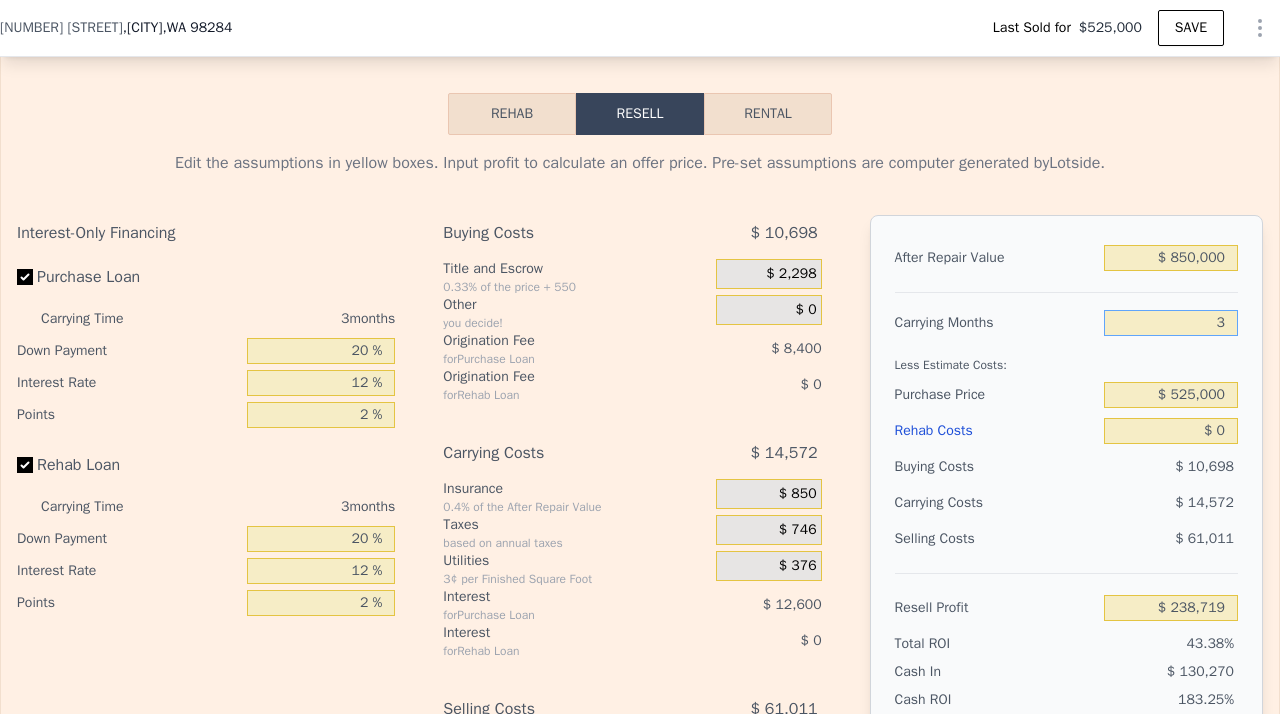 type on "3" 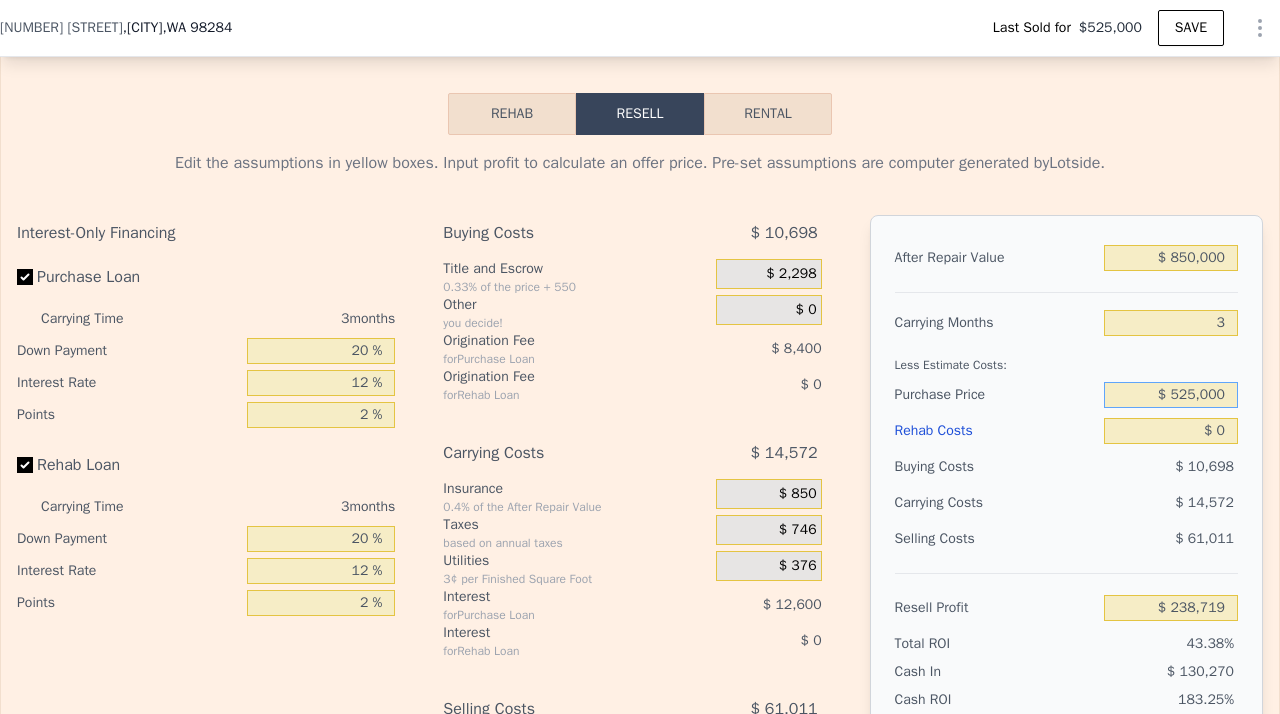click on "$ 525,000" at bounding box center [1171, 395] 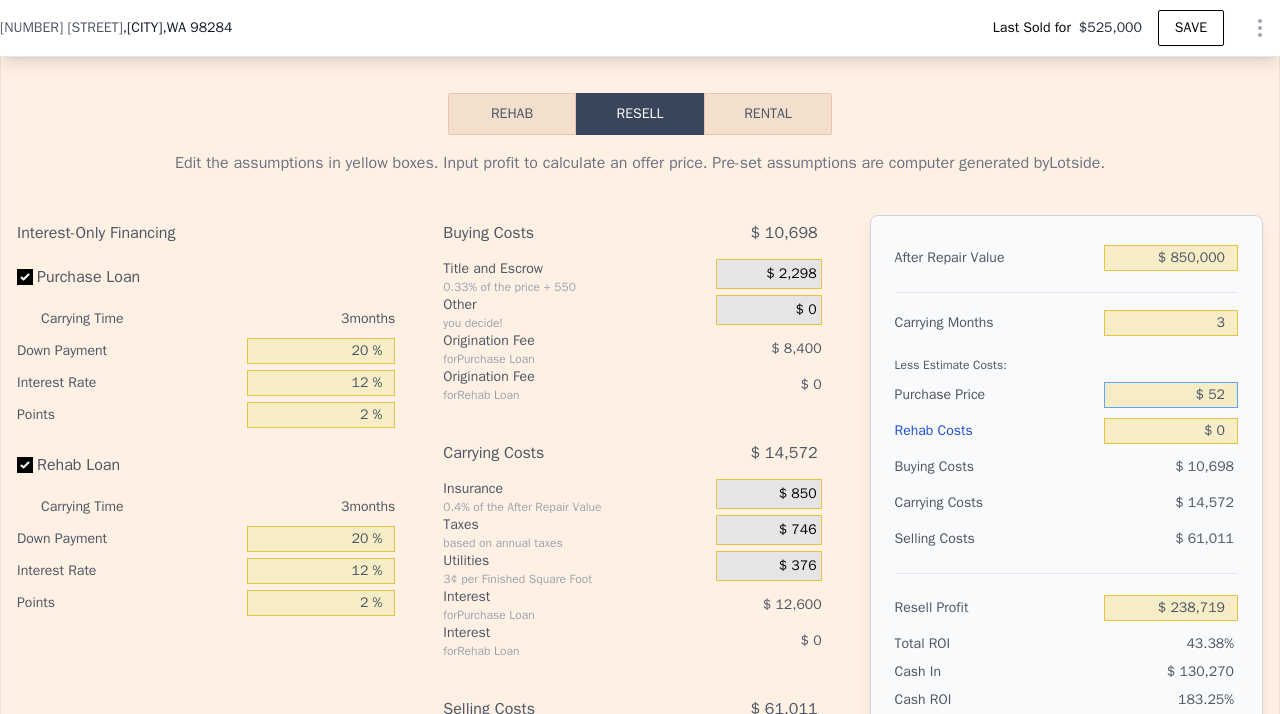 type on "$ 5" 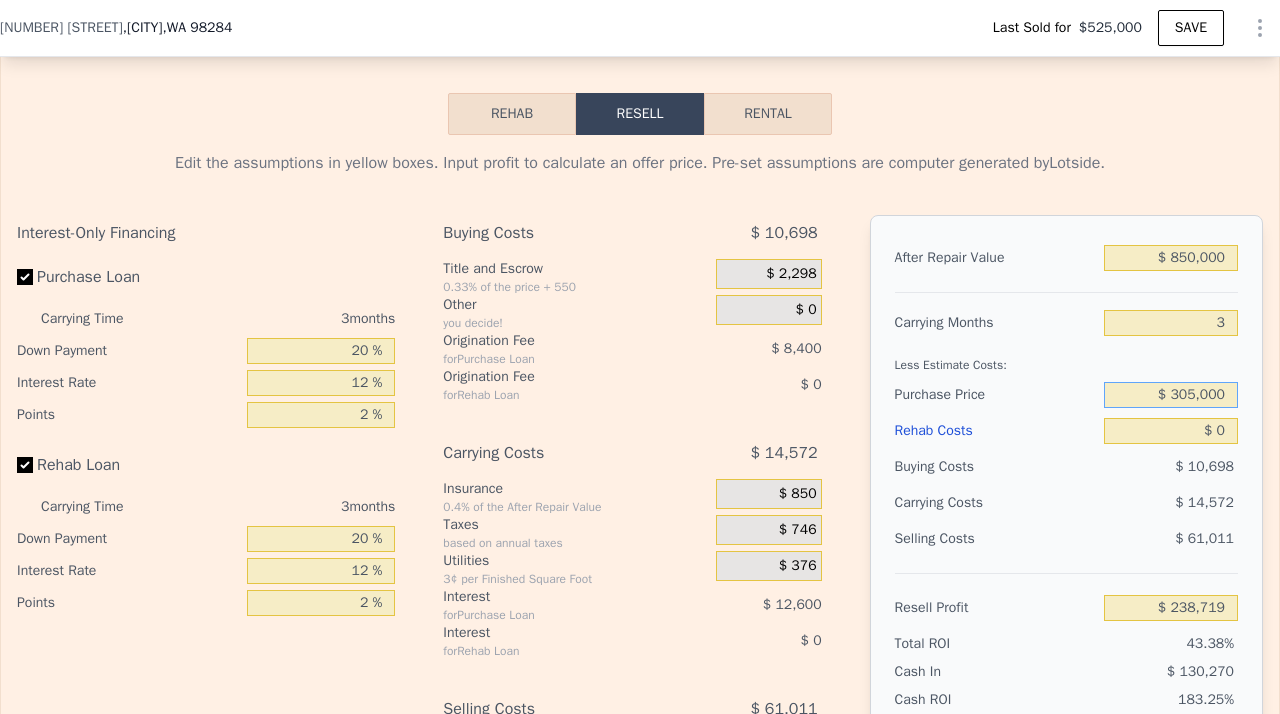 type on "$ 305,000" 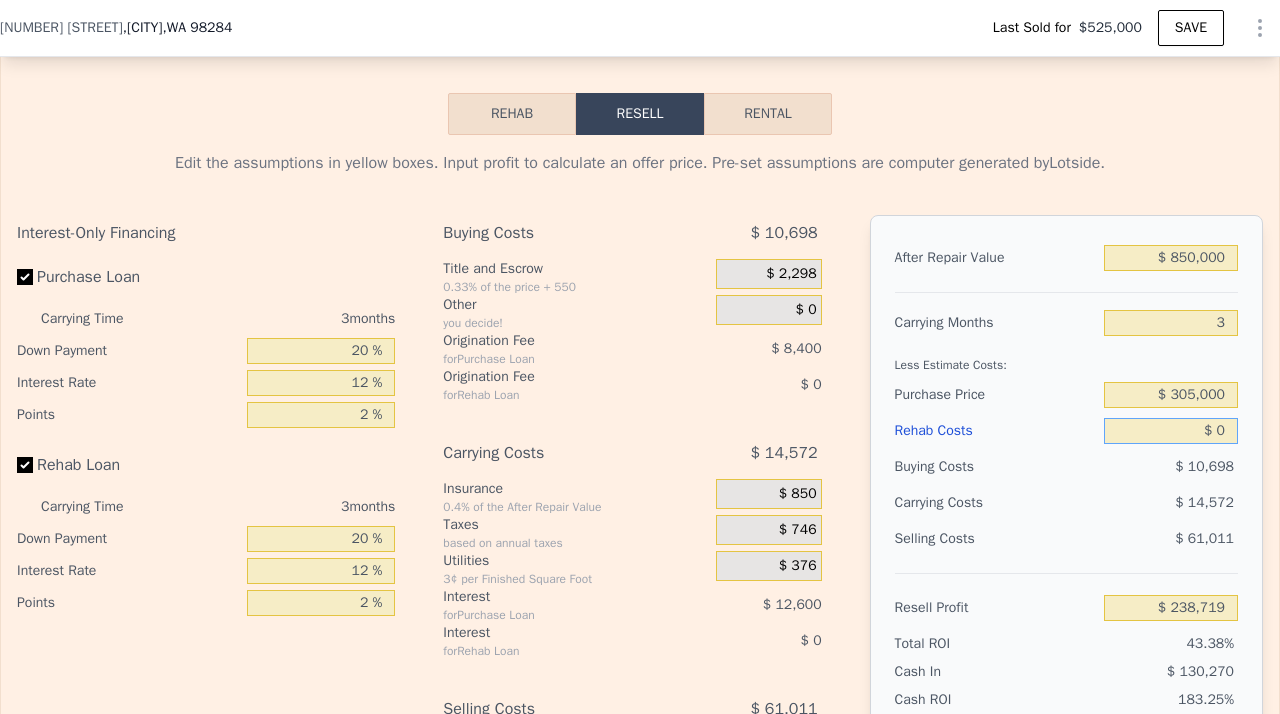click on "$ 0" at bounding box center [1171, 431] 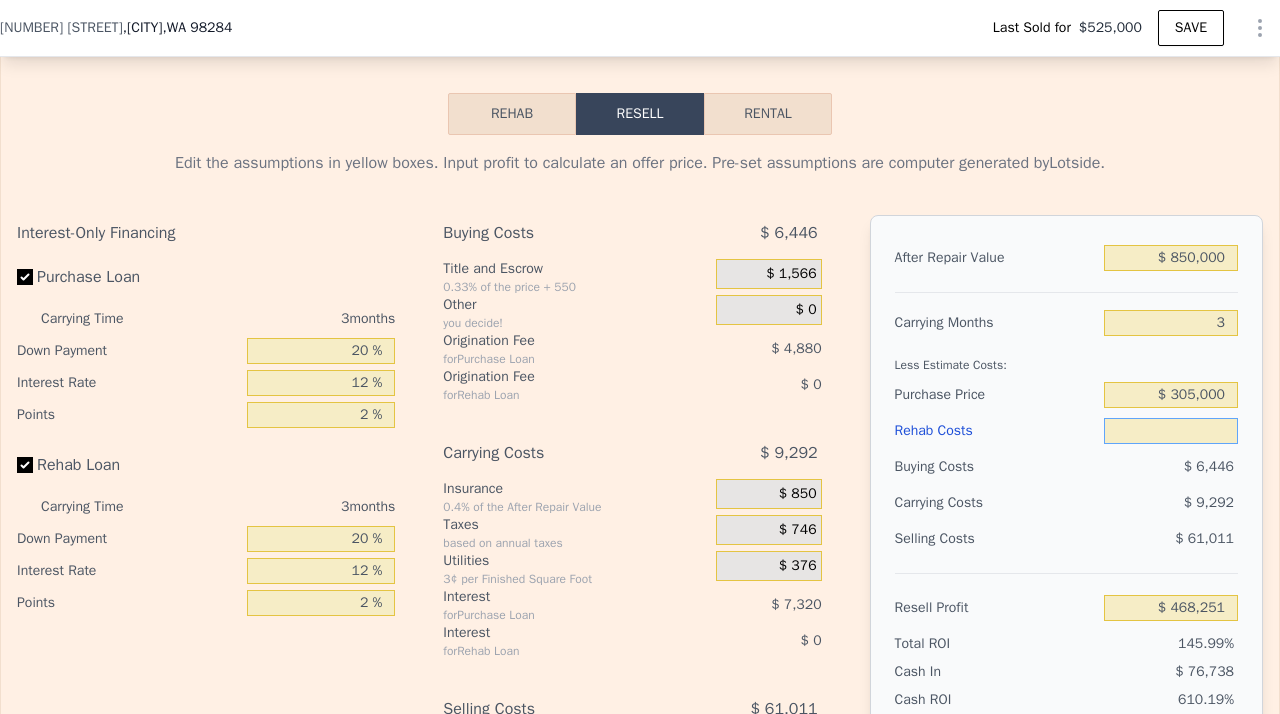 type on "$ 9" 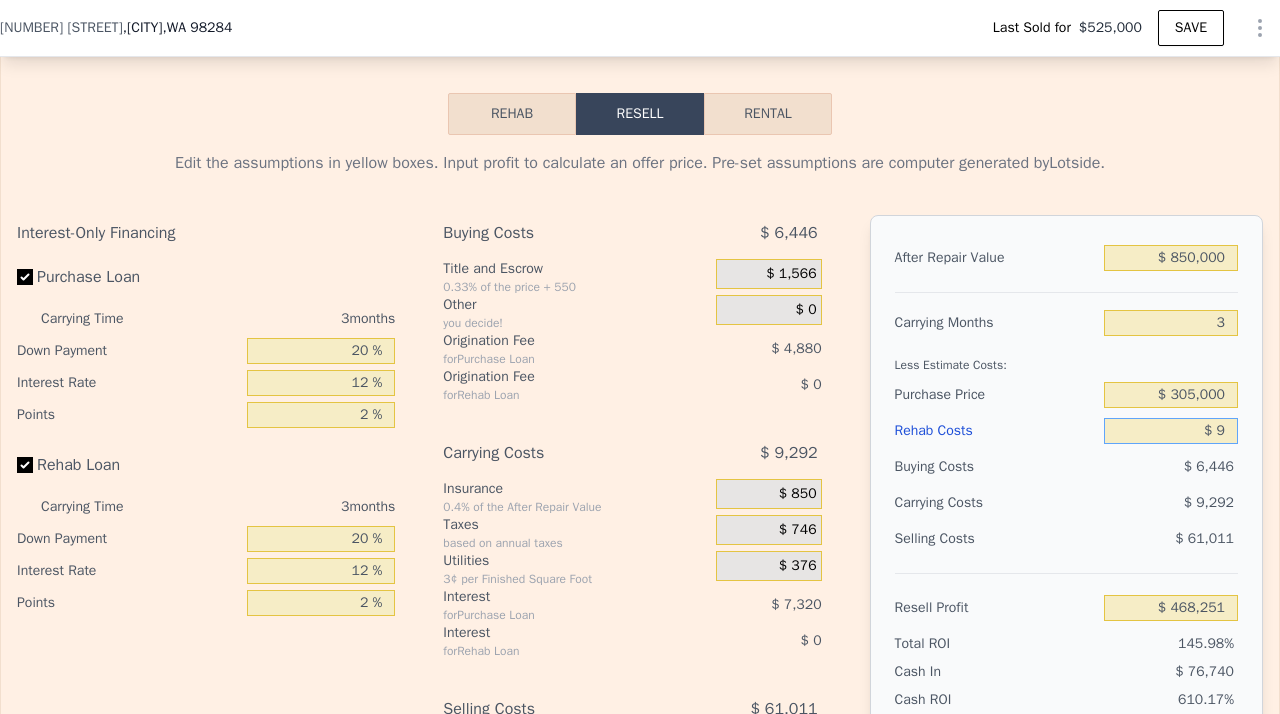 type on "$ 468,242" 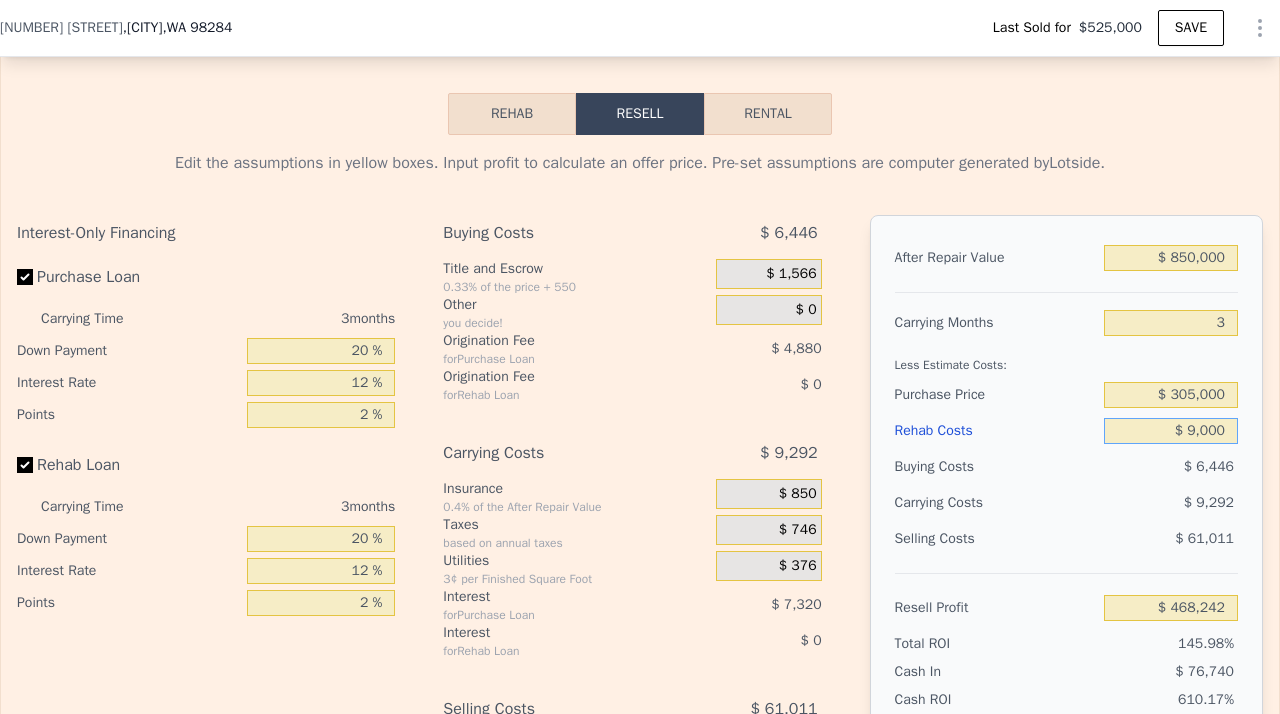 type on "$ 90,000" 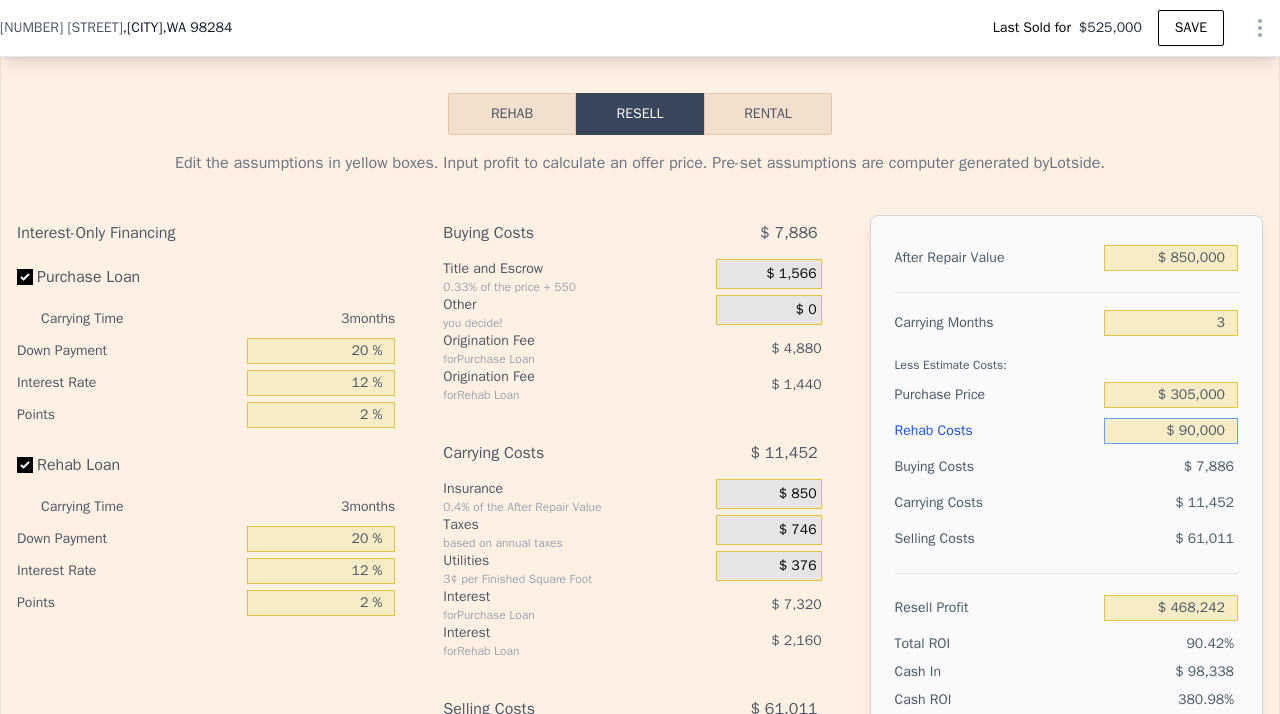 type on "$ 374,651" 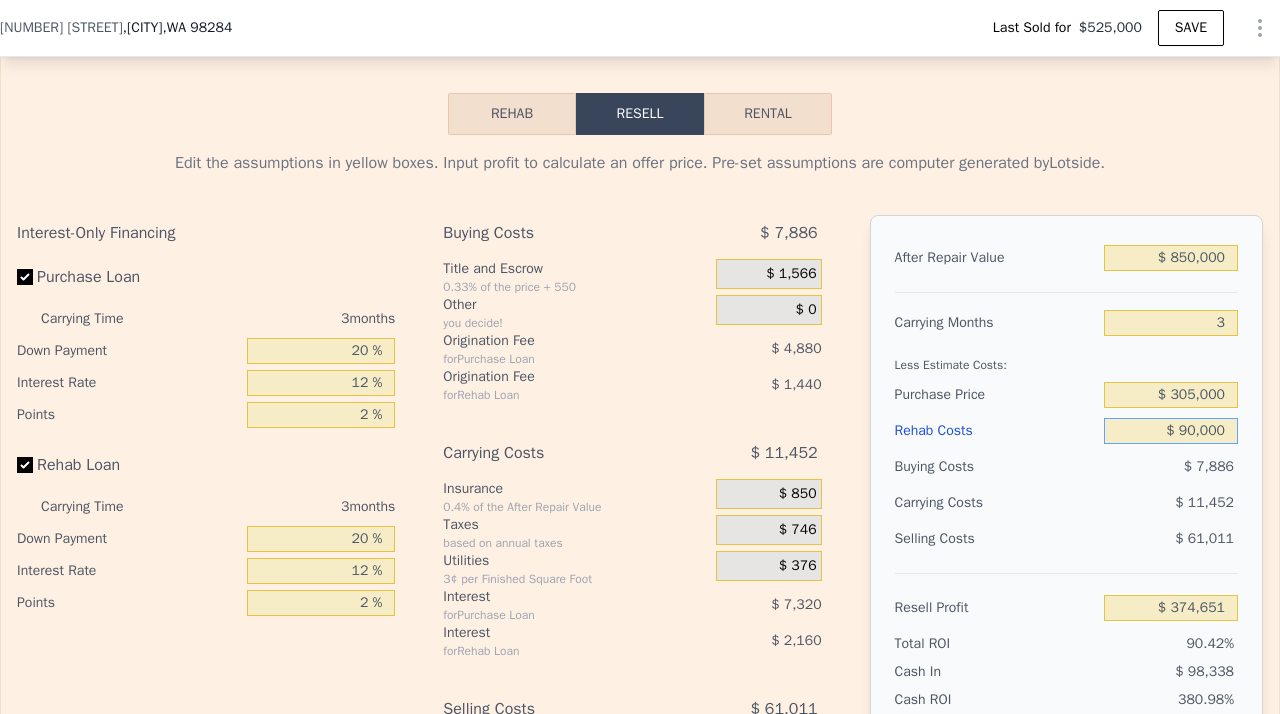 type on "$ 900,000" 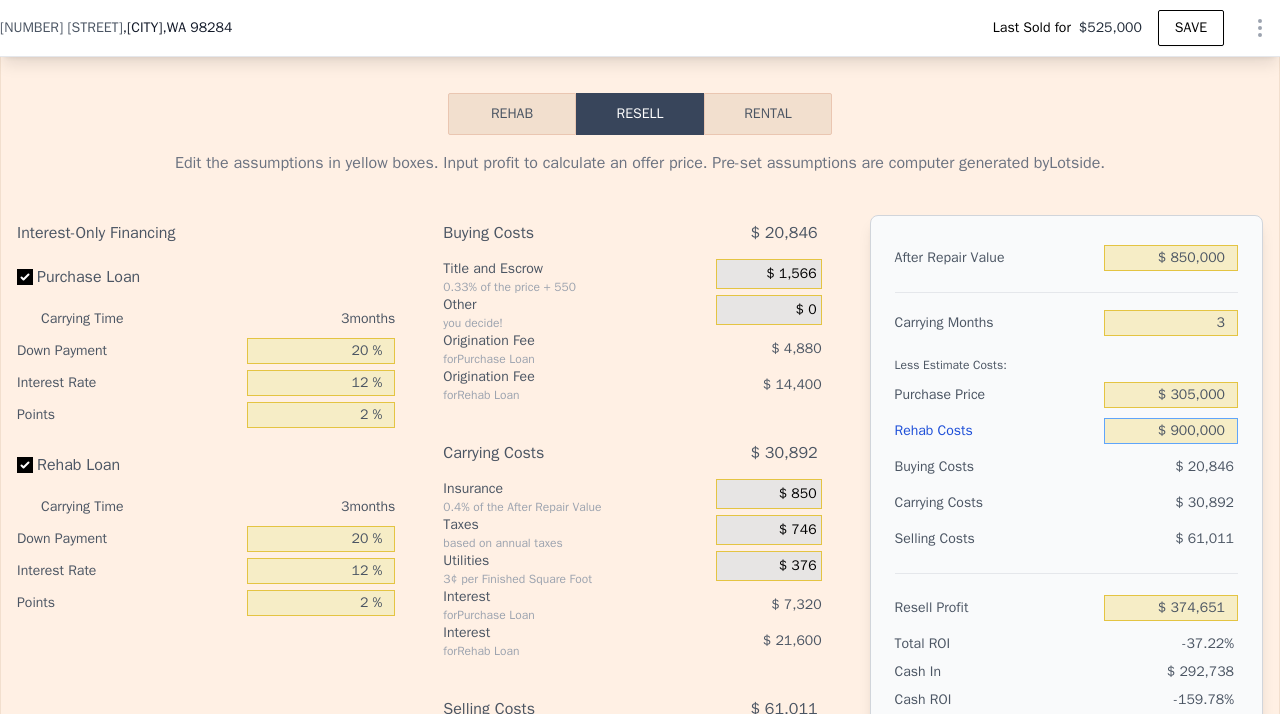 type on "-$ 467,749" 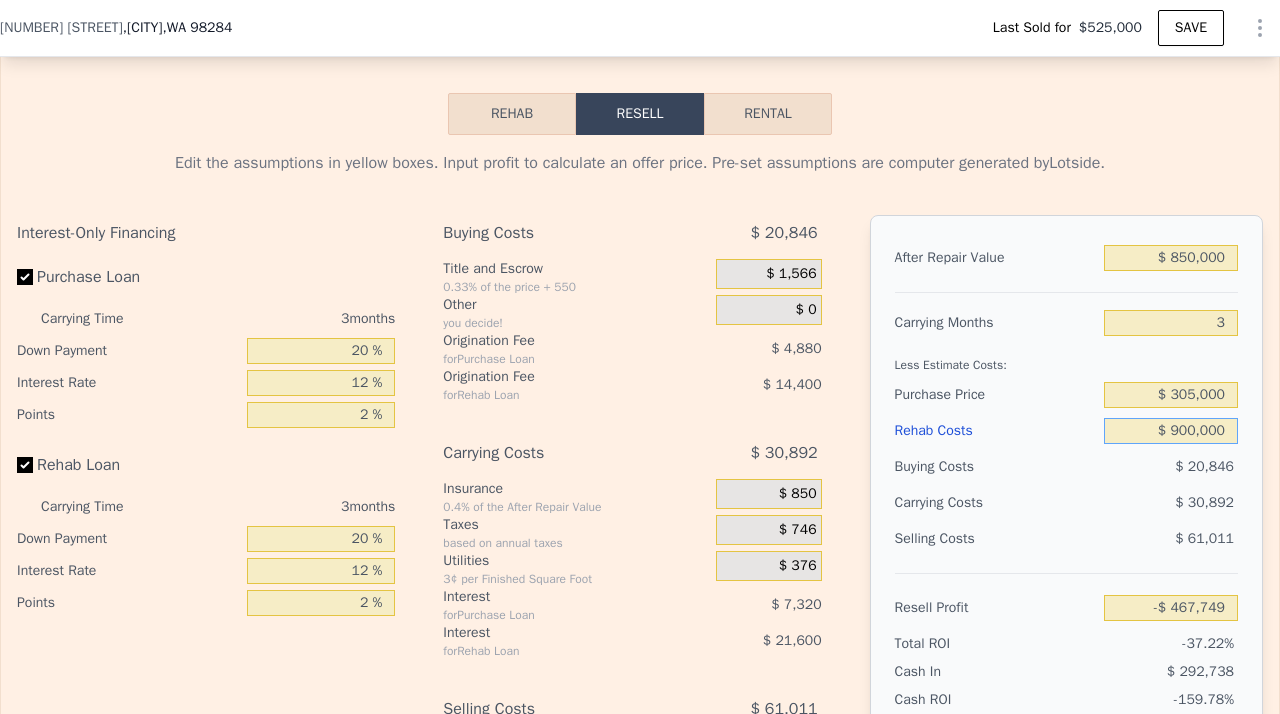 type on "$ 90,000" 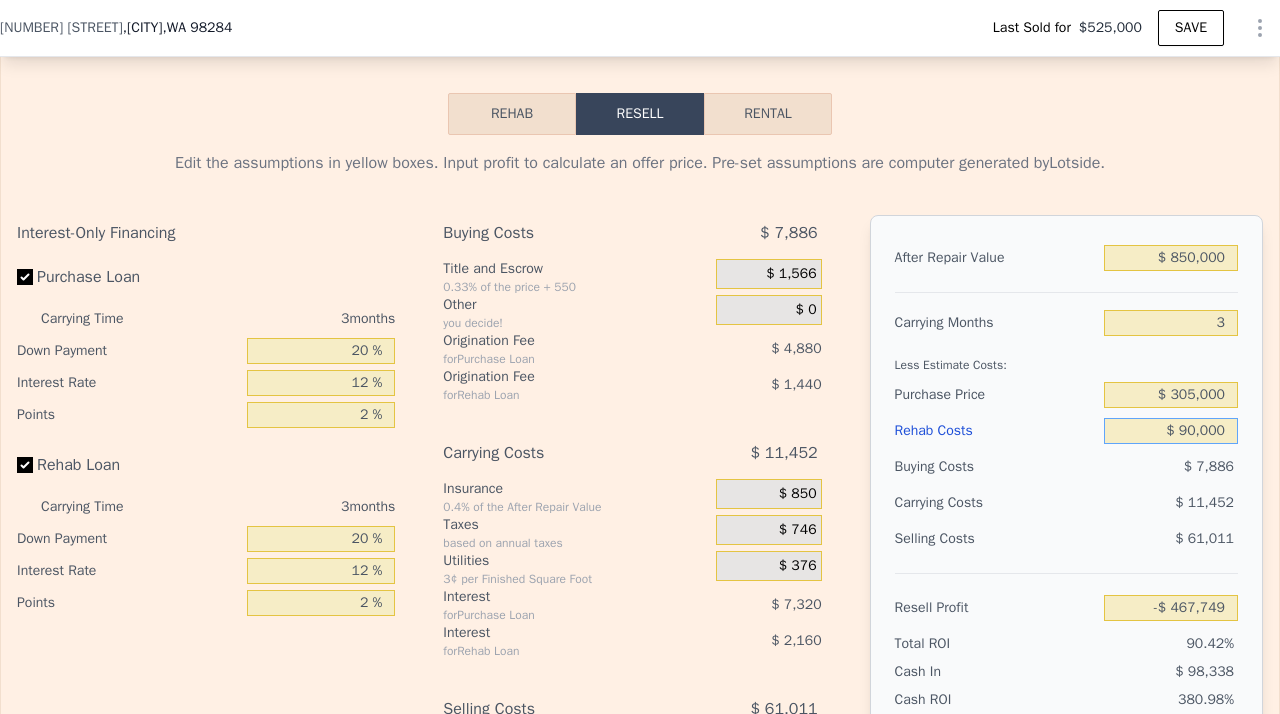 type on "$ 374,651" 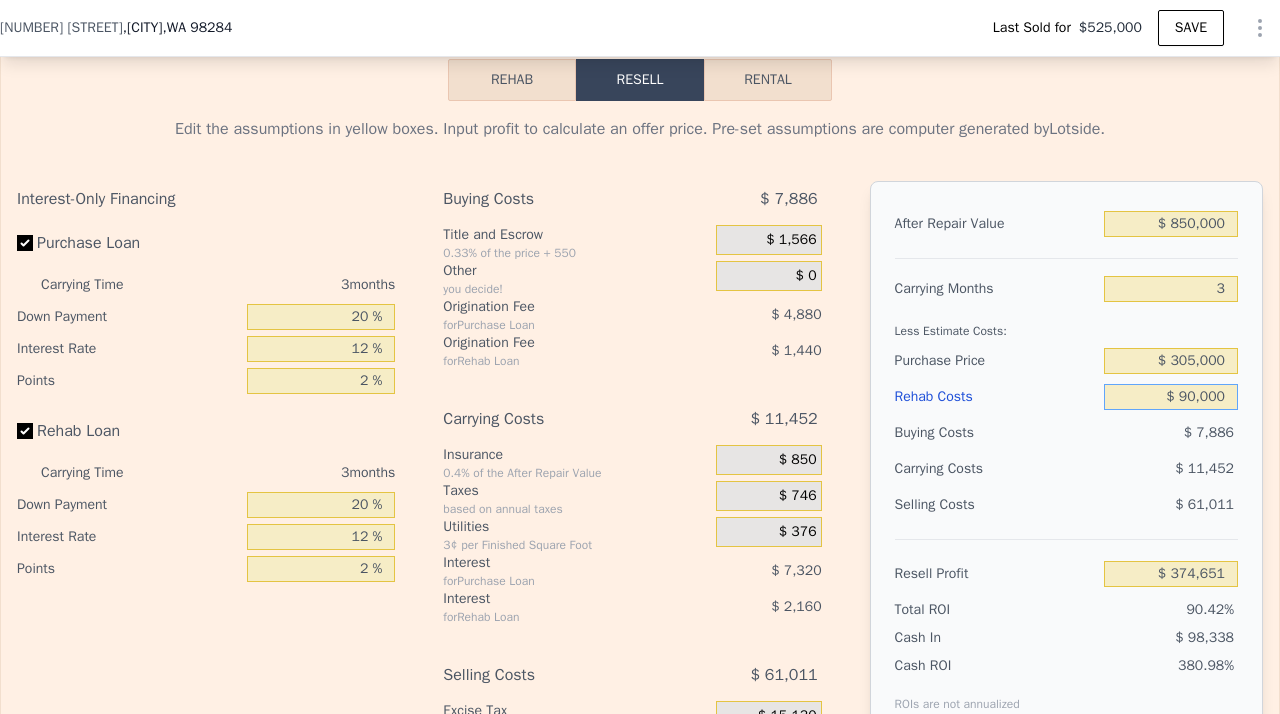 scroll, scrollTop: 3037, scrollLeft: 0, axis: vertical 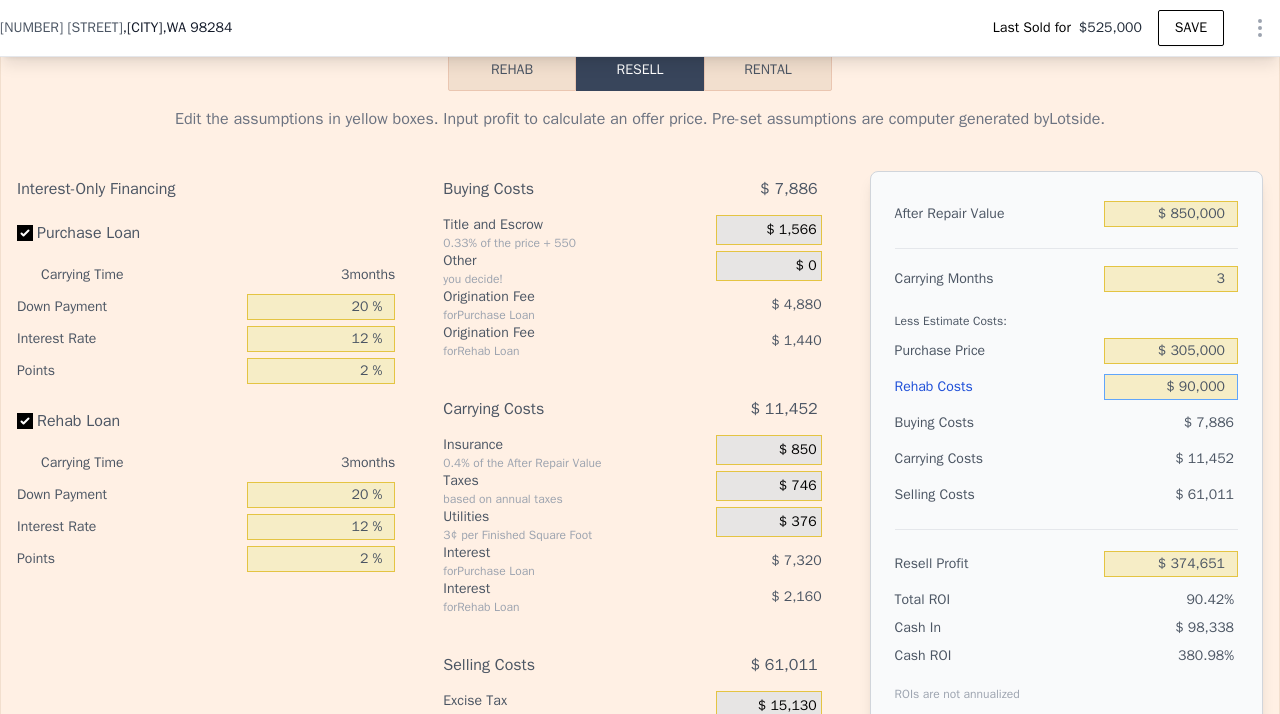 type on "$ 90,000" 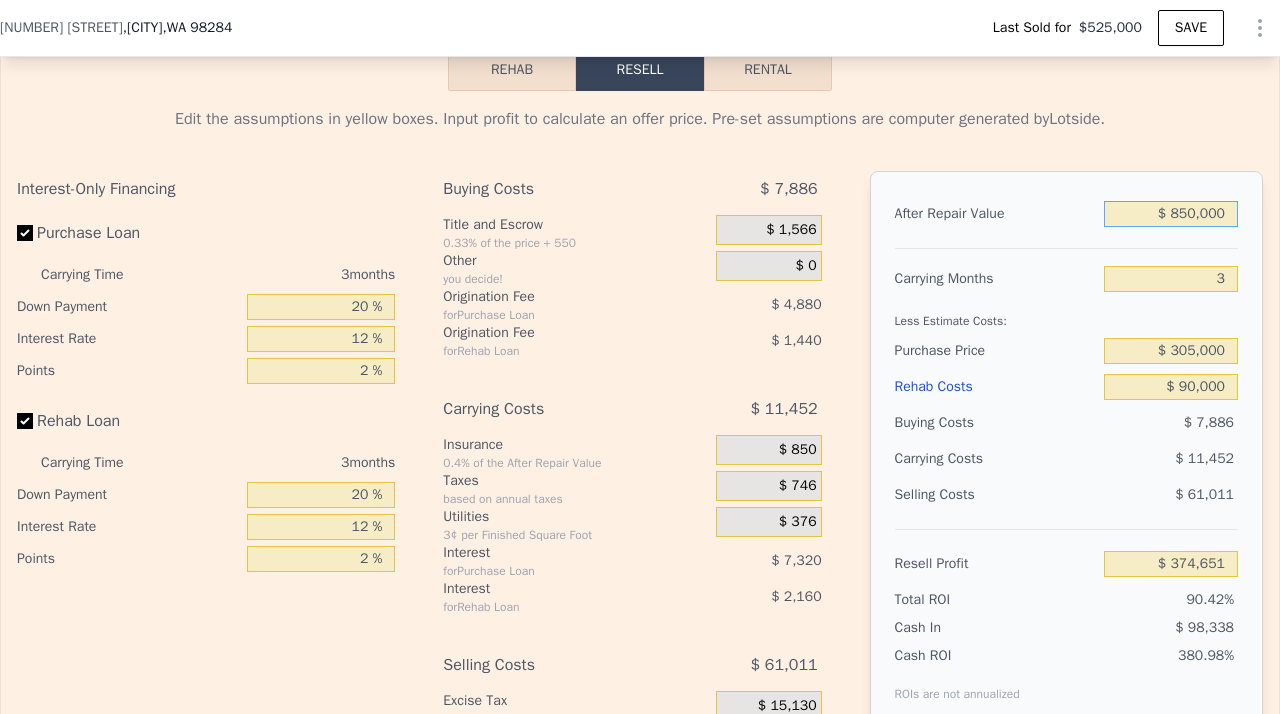 click on "$ 850,000" at bounding box center (1171, 214) 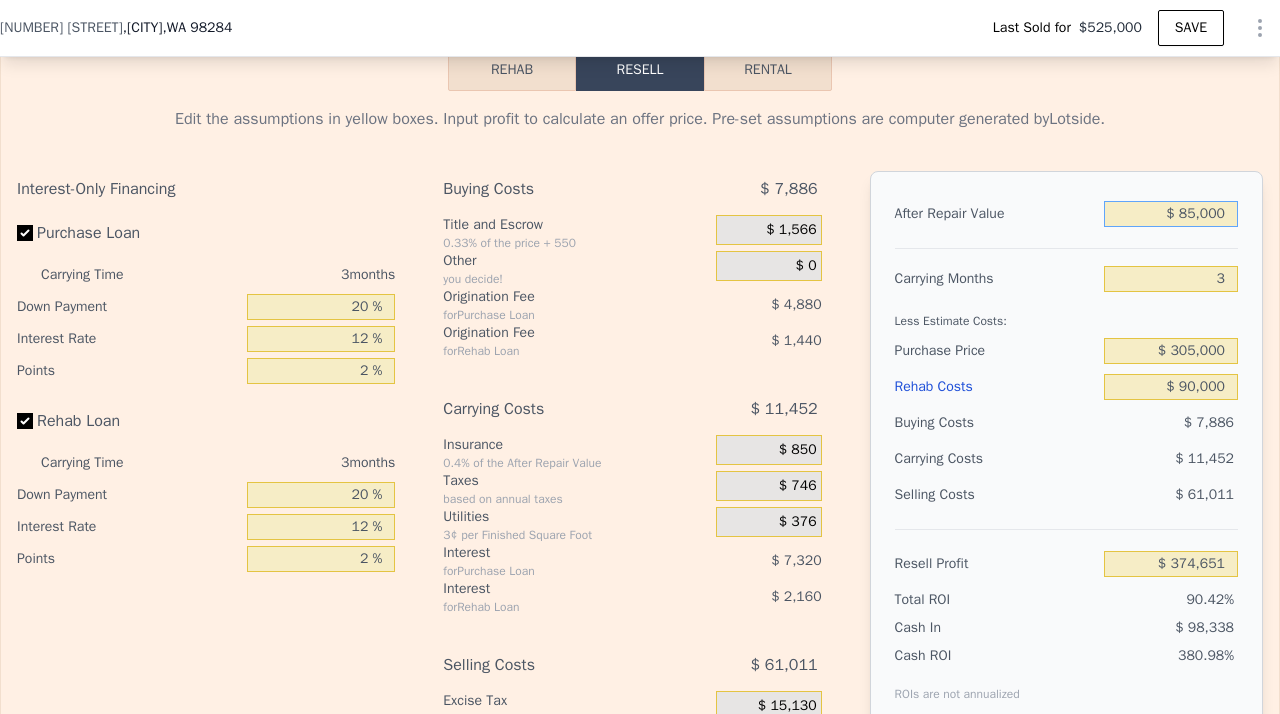 type on "-$ 335,169" 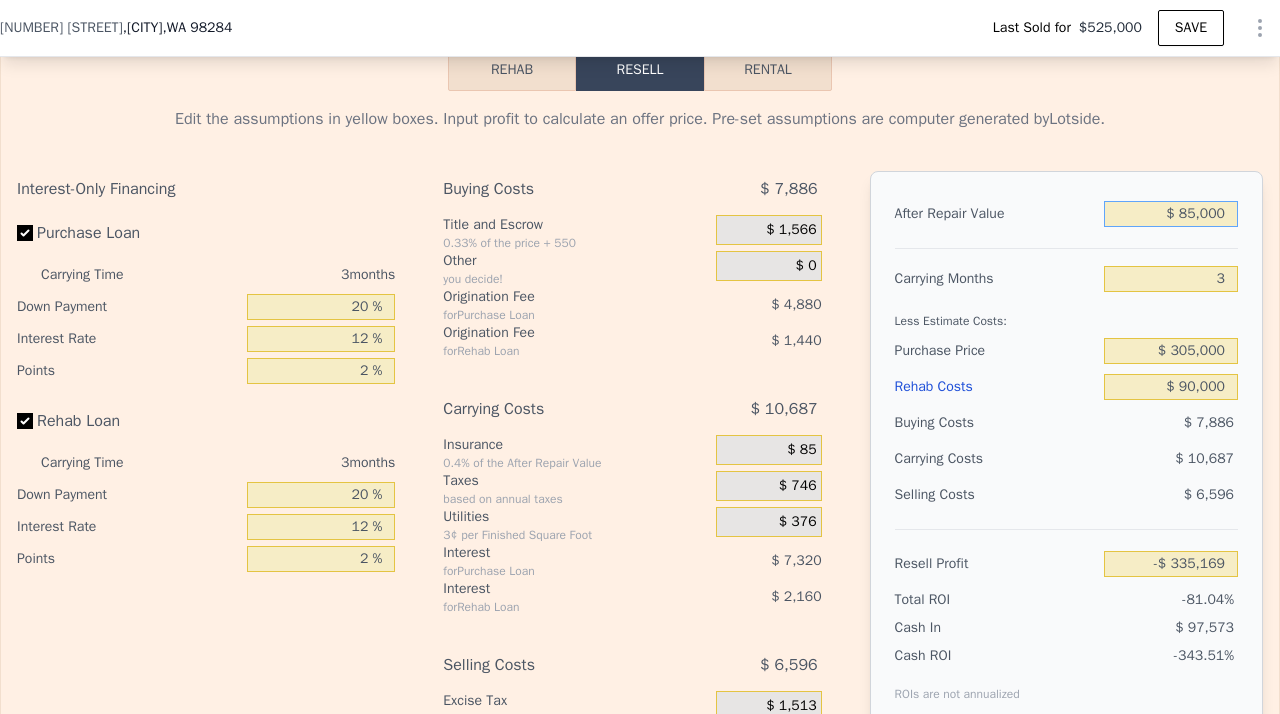 type on "$ 8,000" 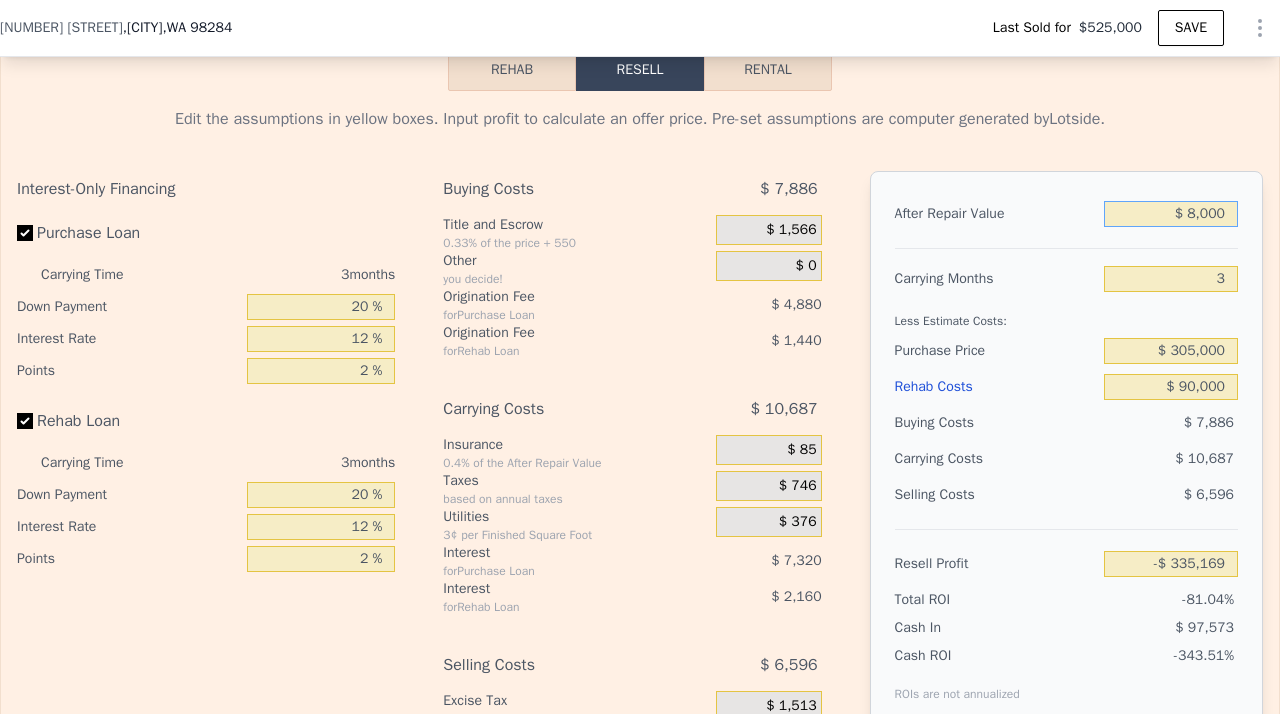 type on "-$ 406,615" 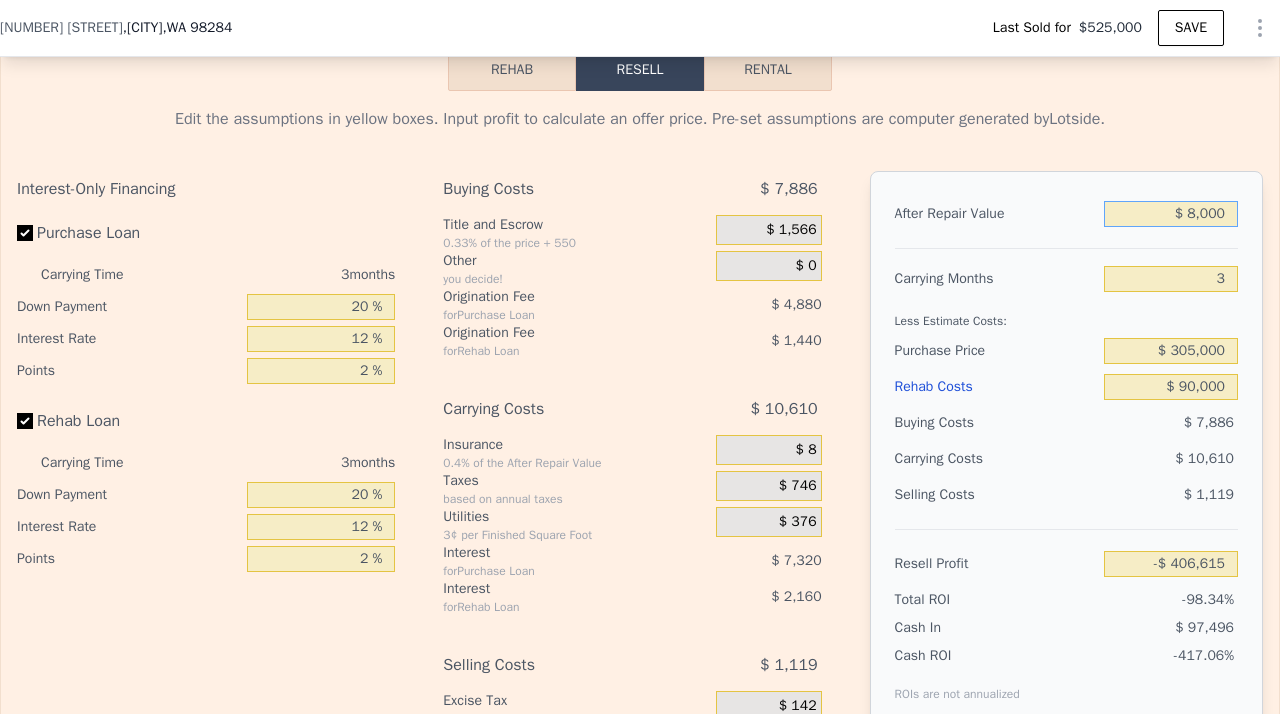 type on "$ 000" 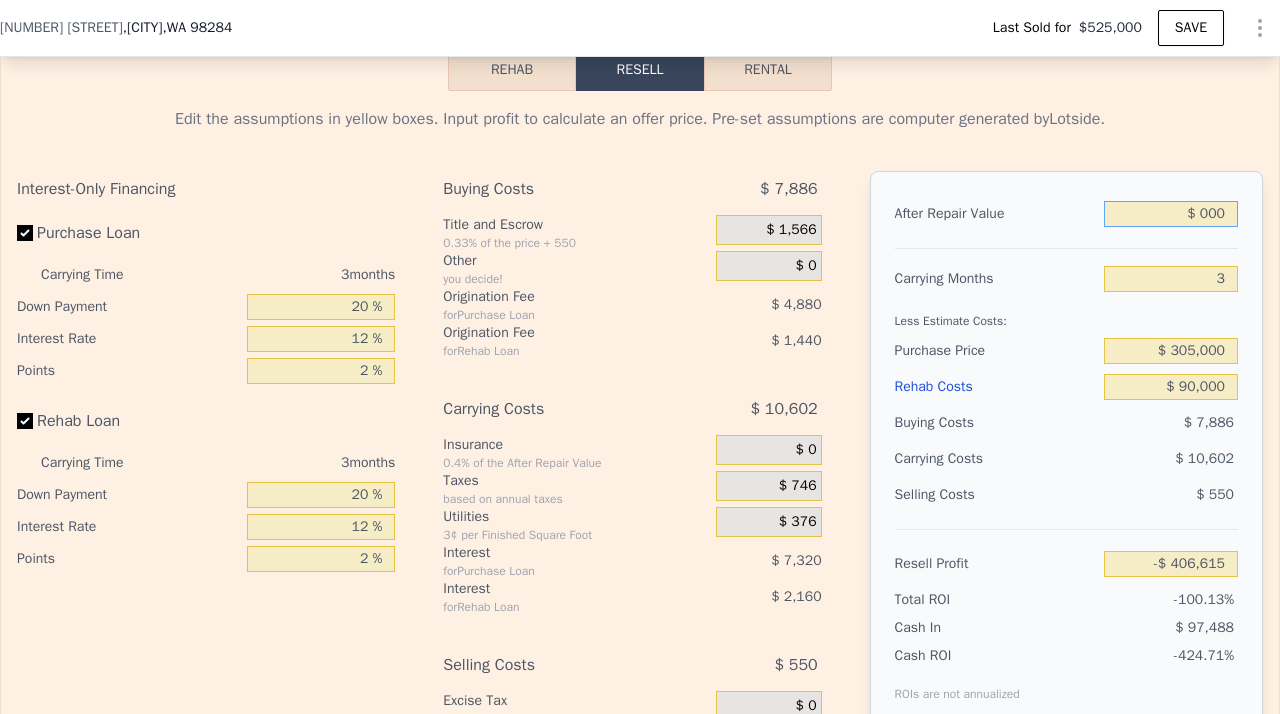 type on "-$ 414,038" 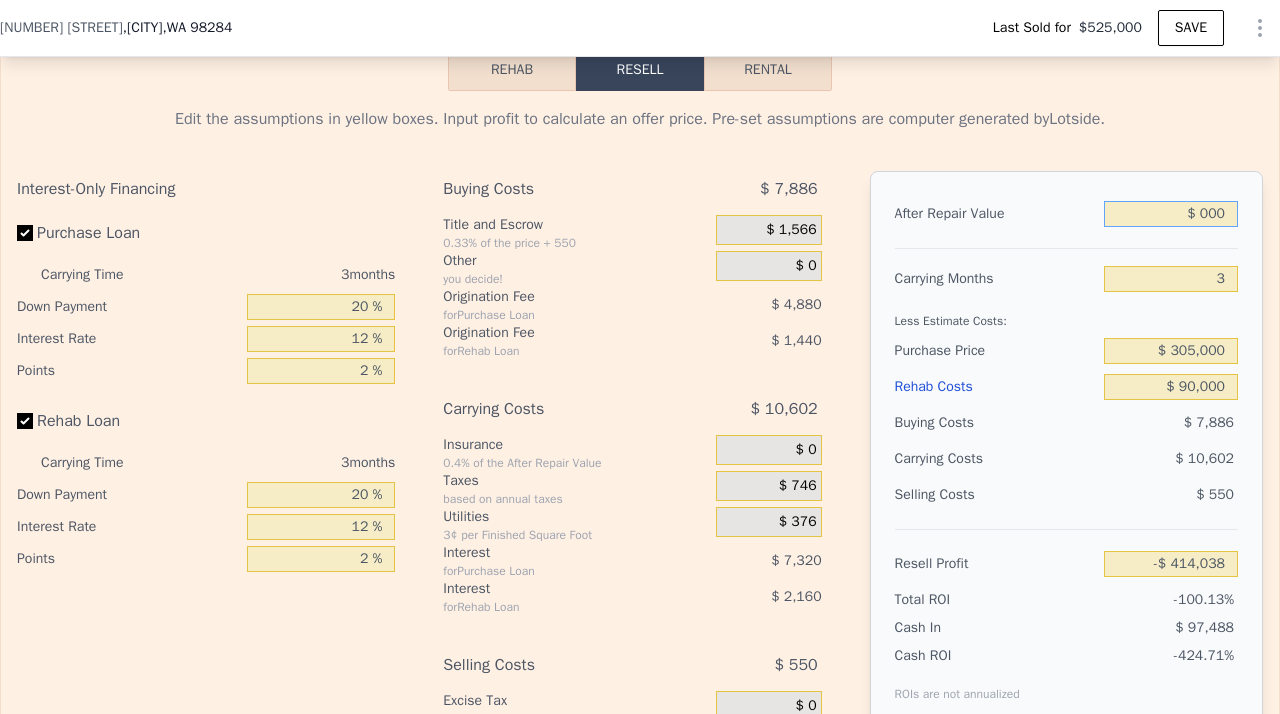 type on "$ 5,000" 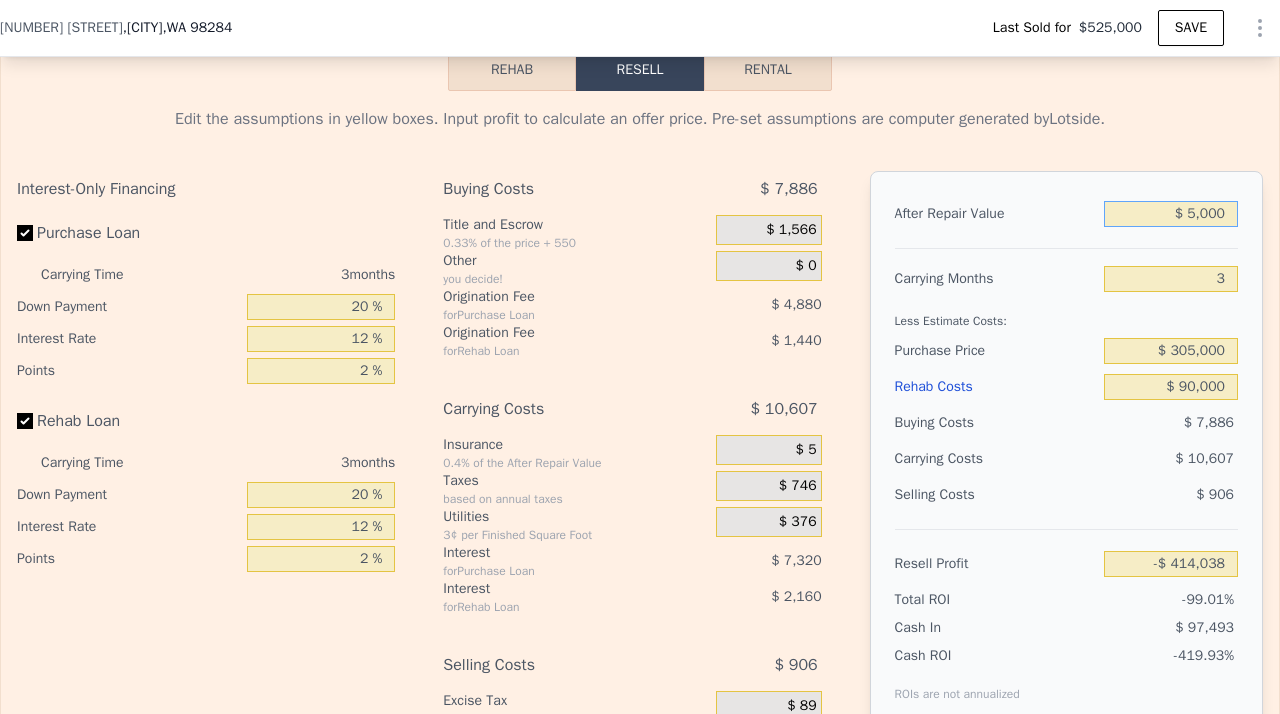 type on "-$ 409,399" 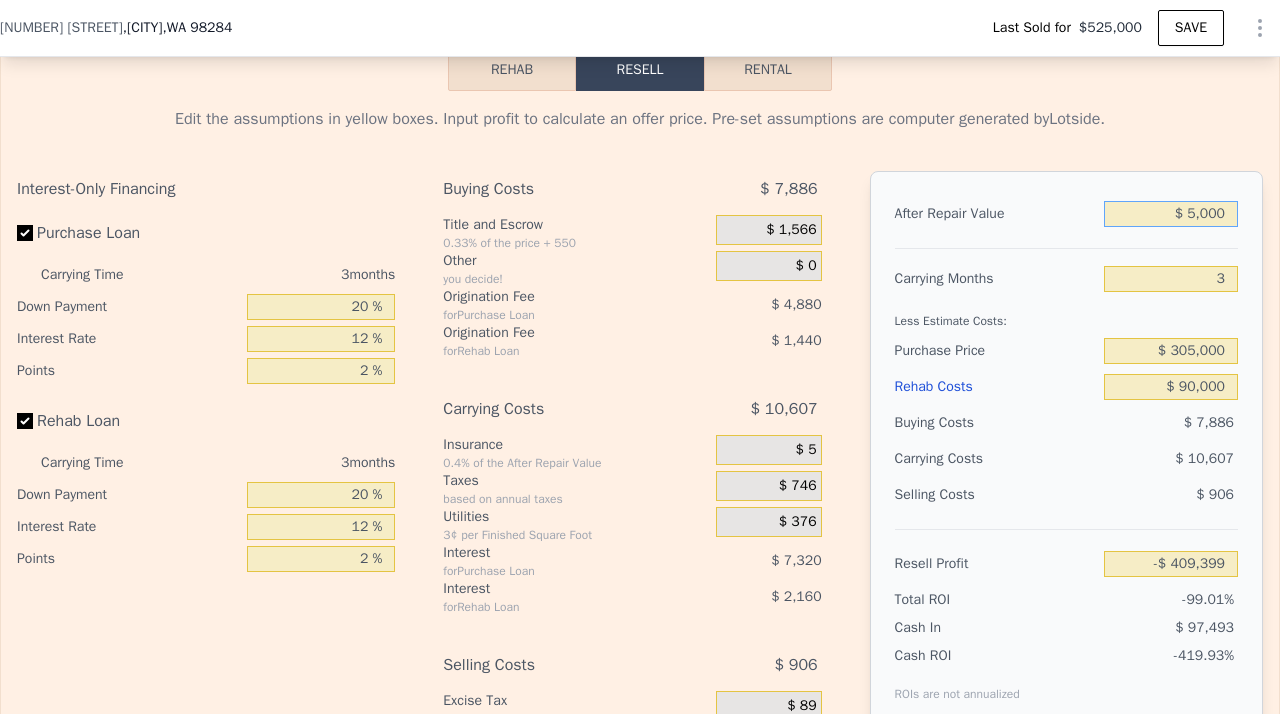 type on "$ 52,000" 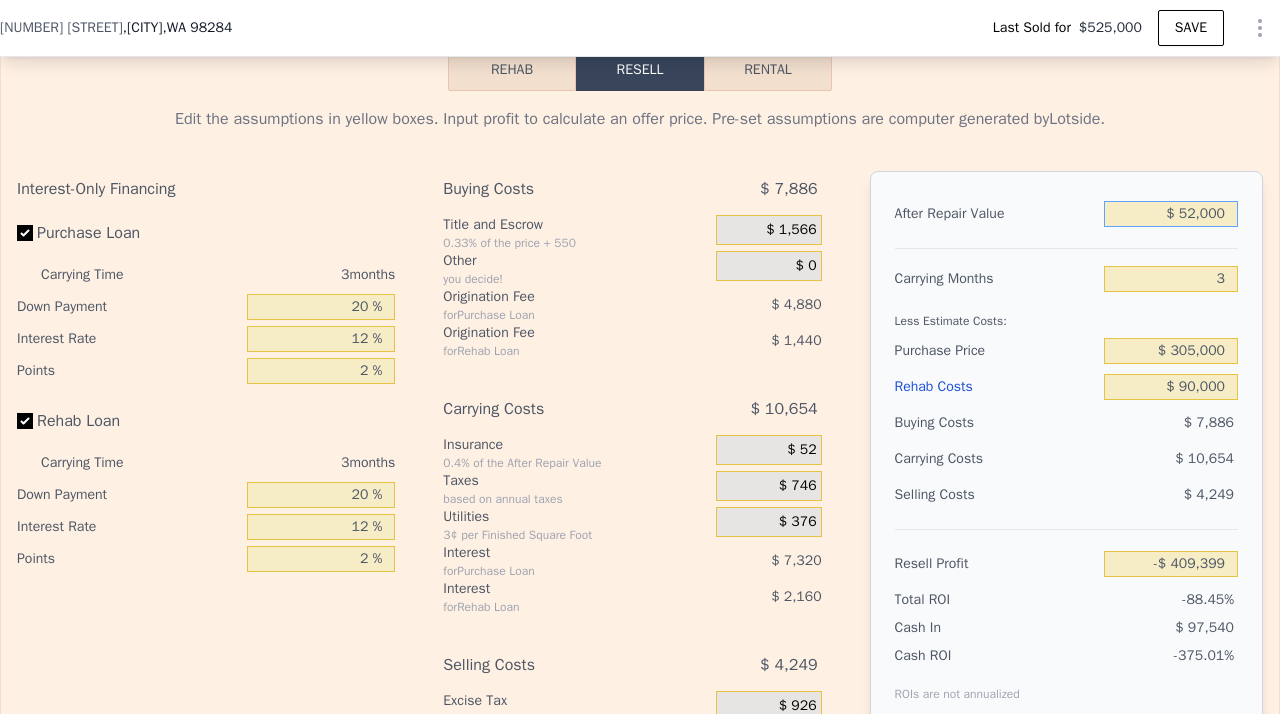 type on "-$ 365,789" 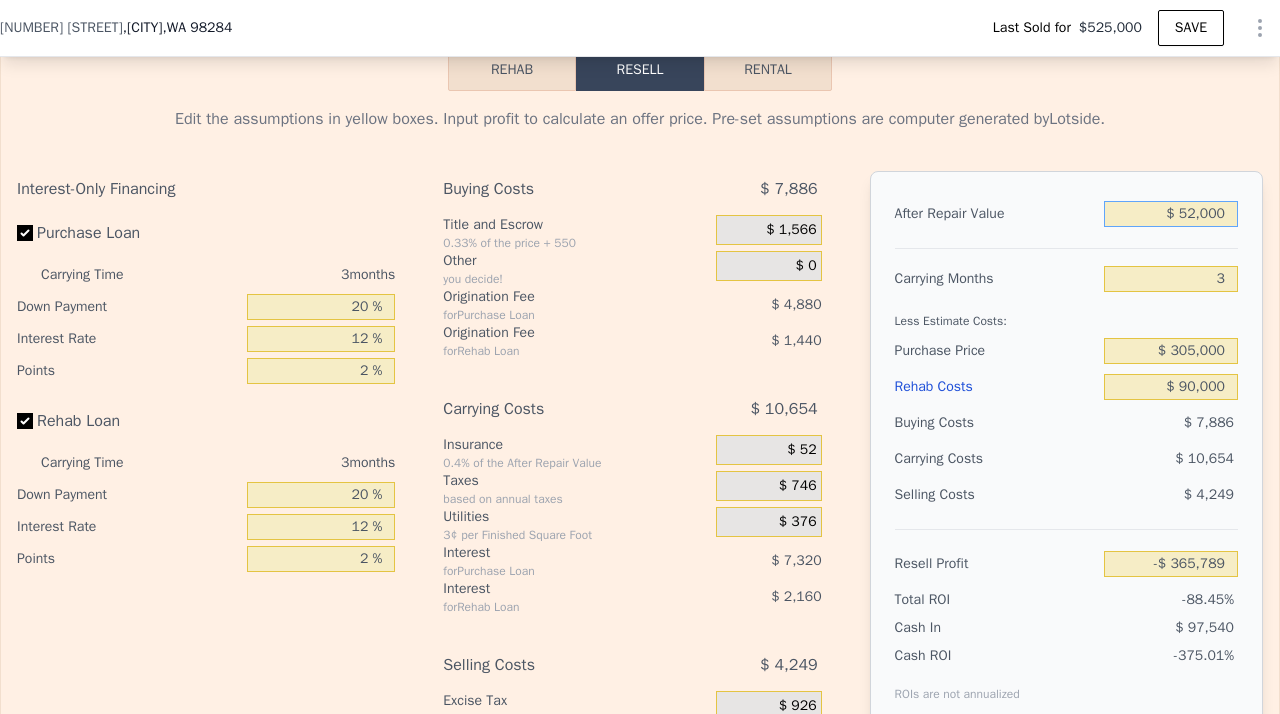 type on "$ 525,000" 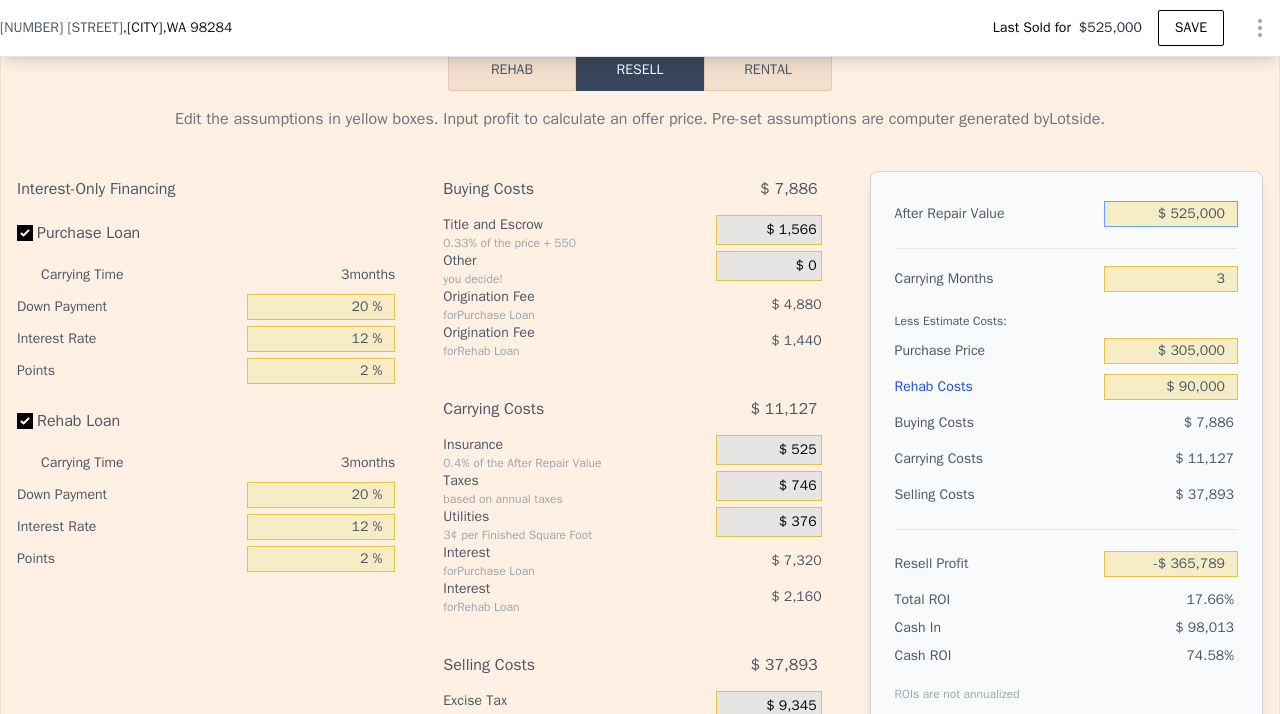 type on "$ 73,094" 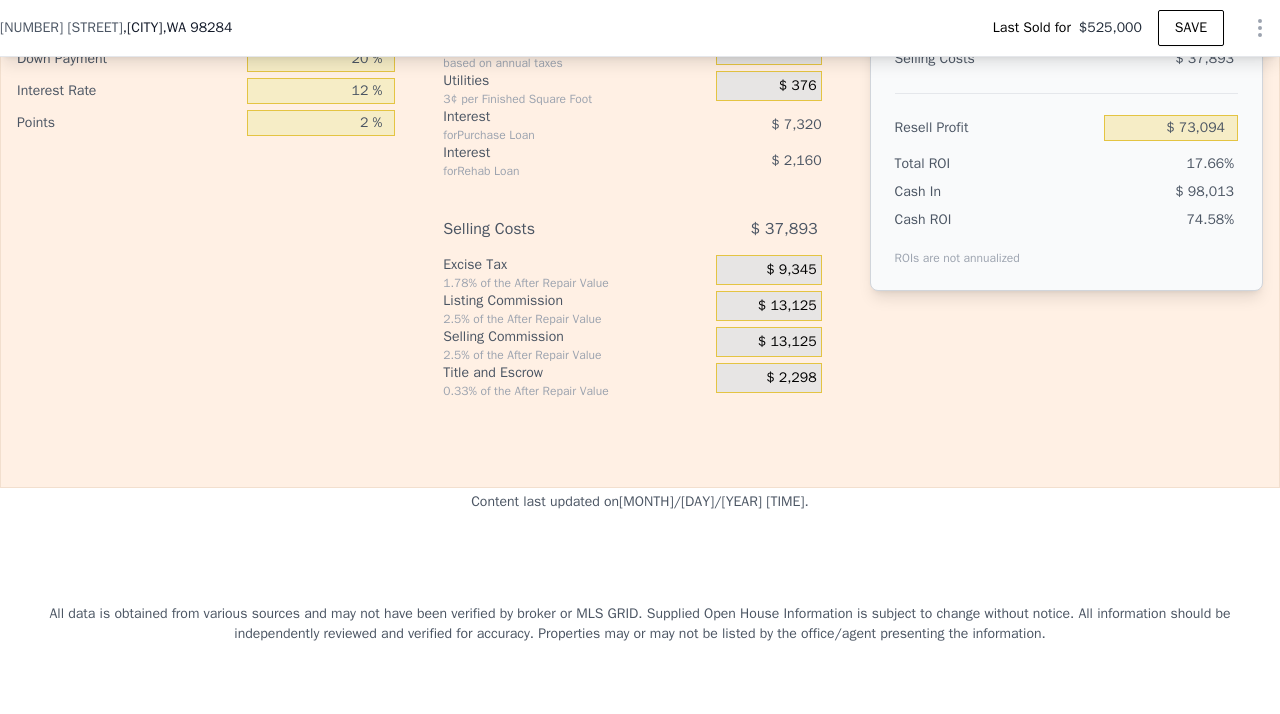scroll, scrollTop: 3481, scrollLeft: 0, axis: vertical 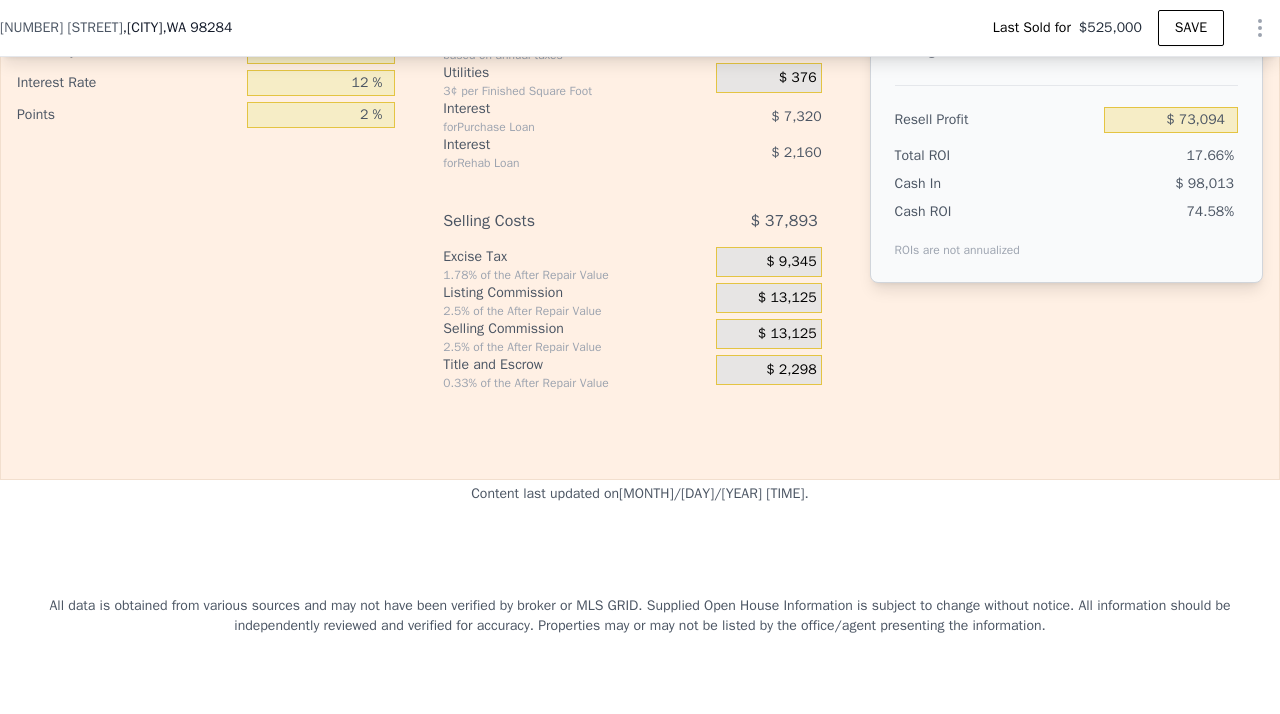 type on "$ 525,000" 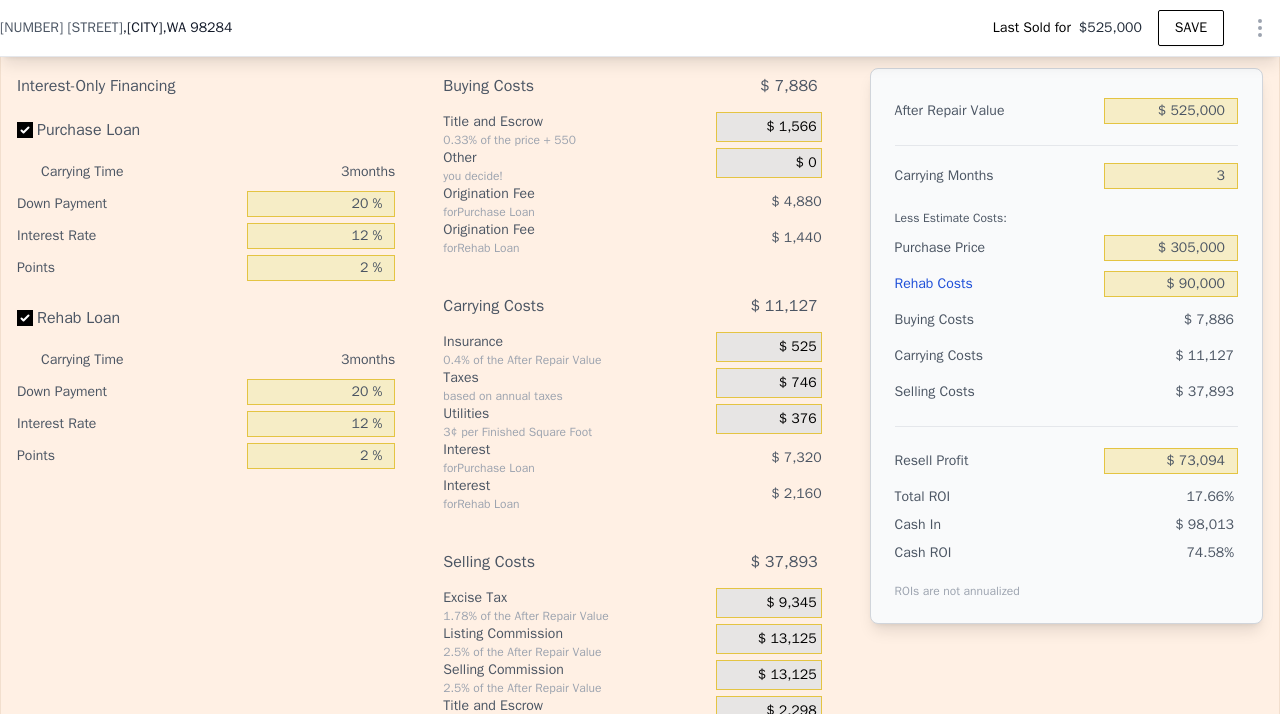 scroll, scrollTop: 3137, scrollLeft: 0, axis: vertical 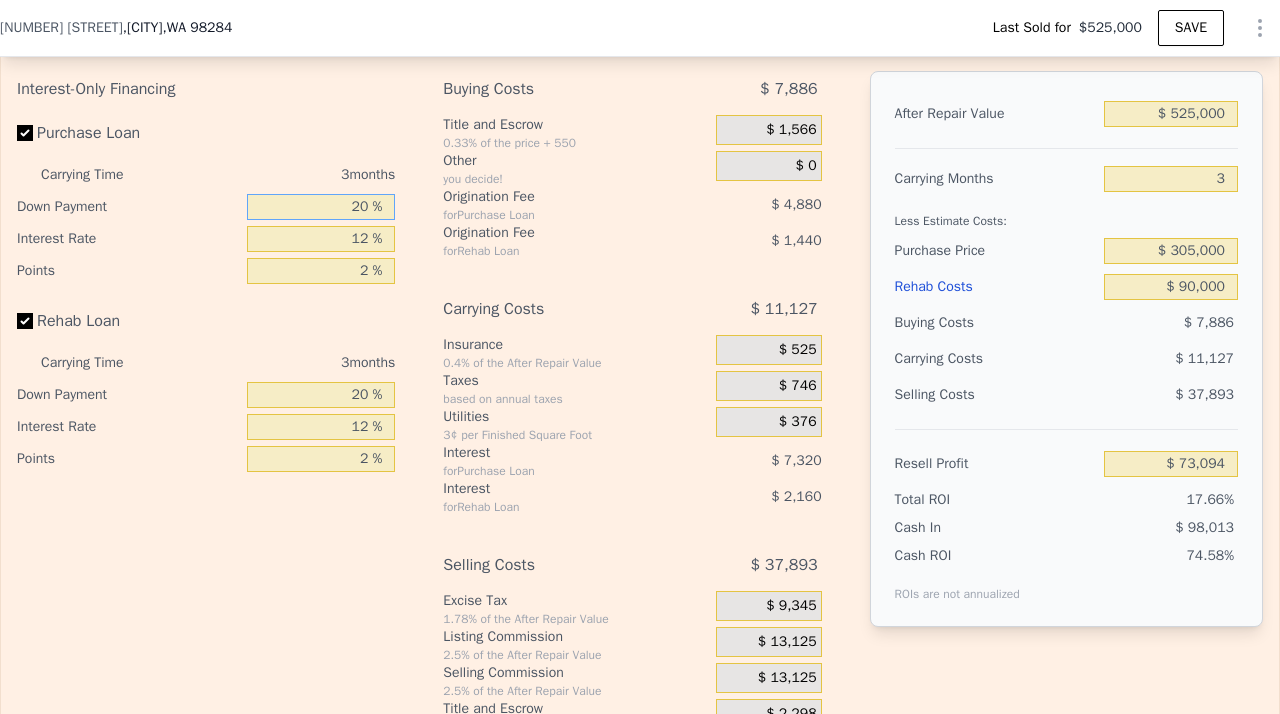 click on "20 %" at bounding box center [321, 207] 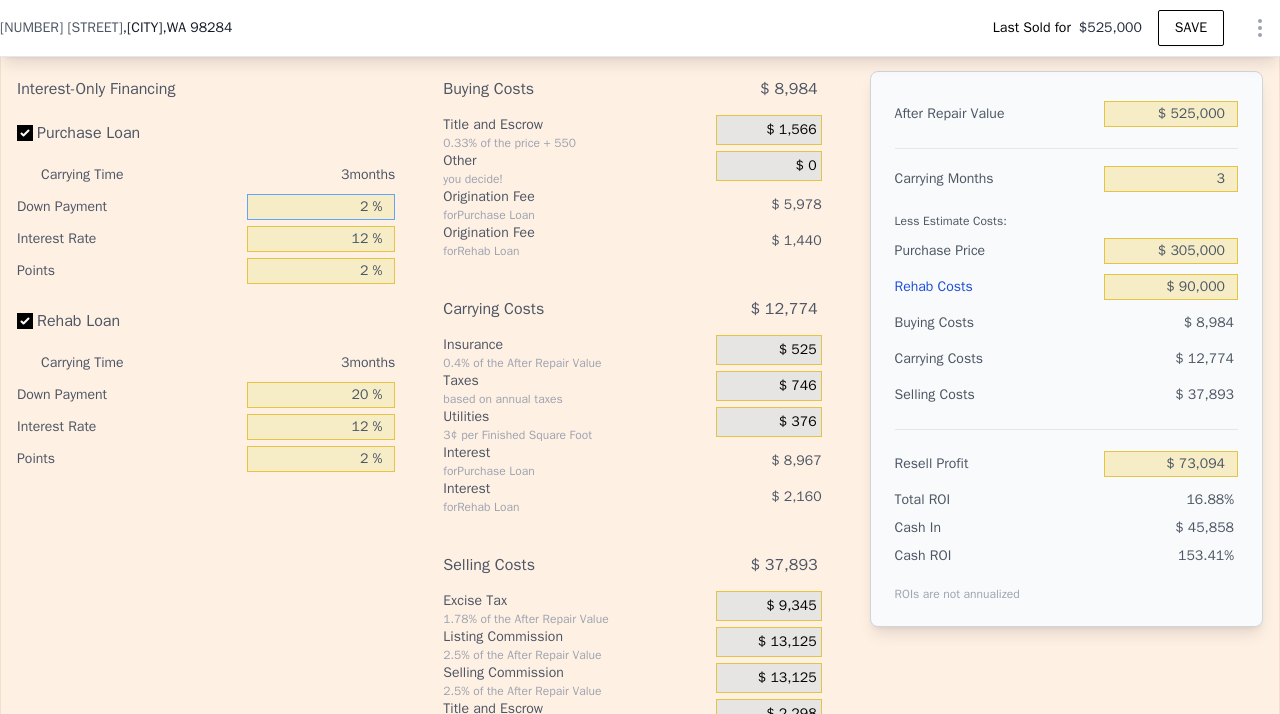type 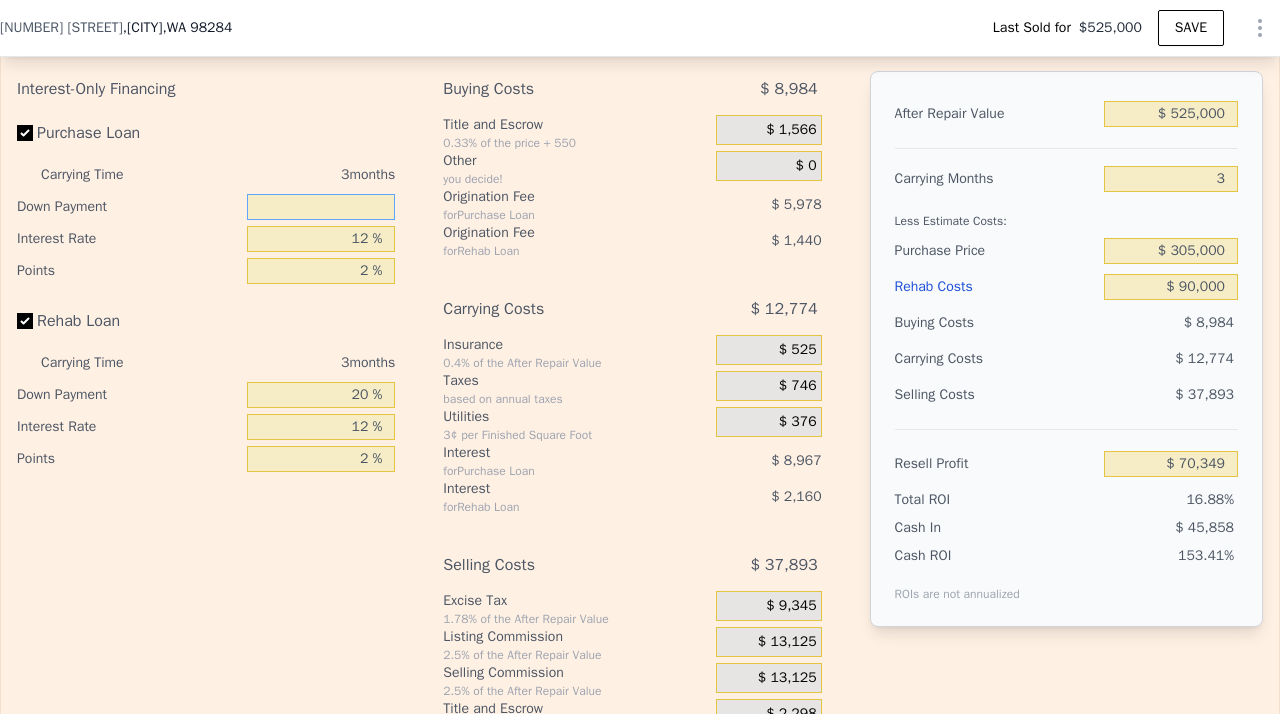 type on "1 %" 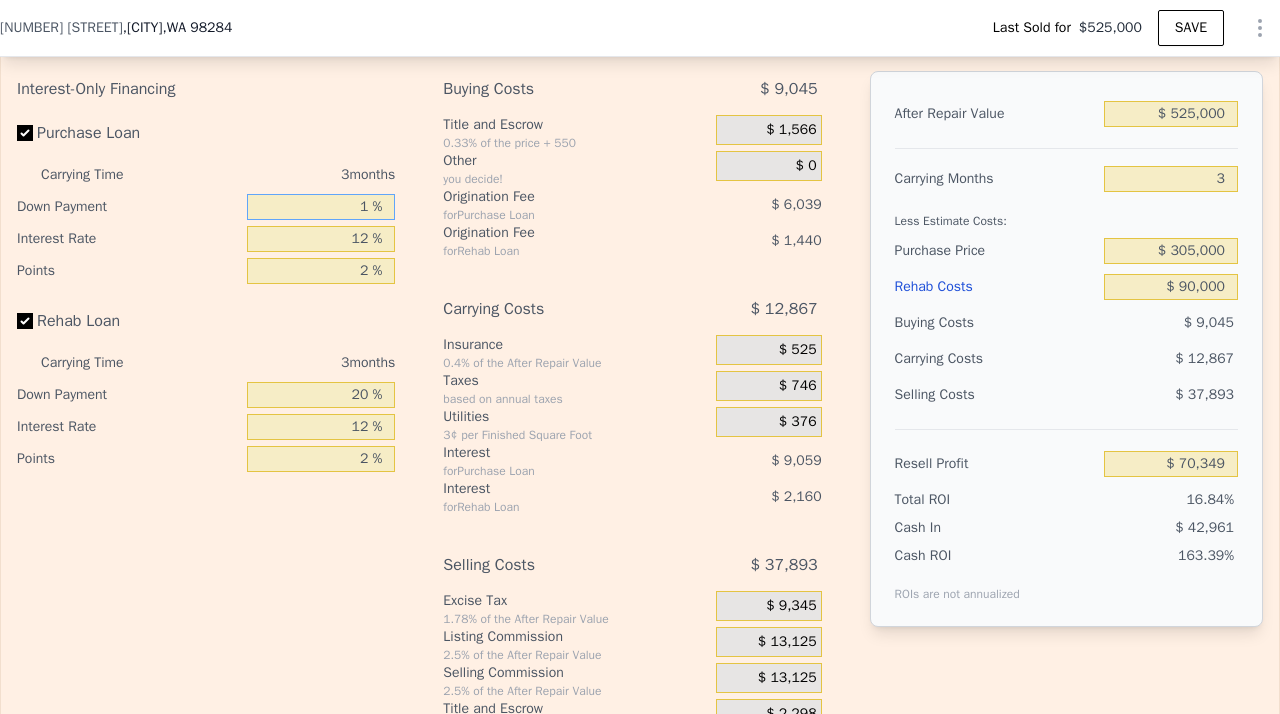 type on "$ 70,195" 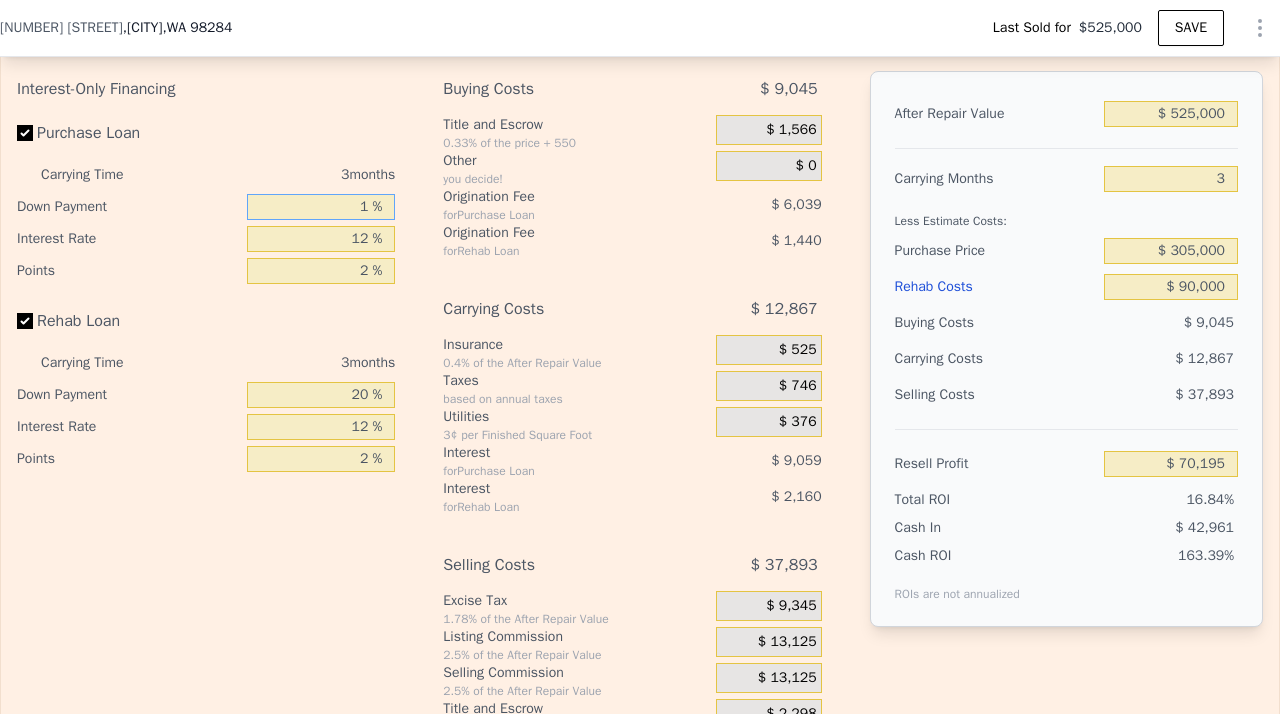 type on "15 %" 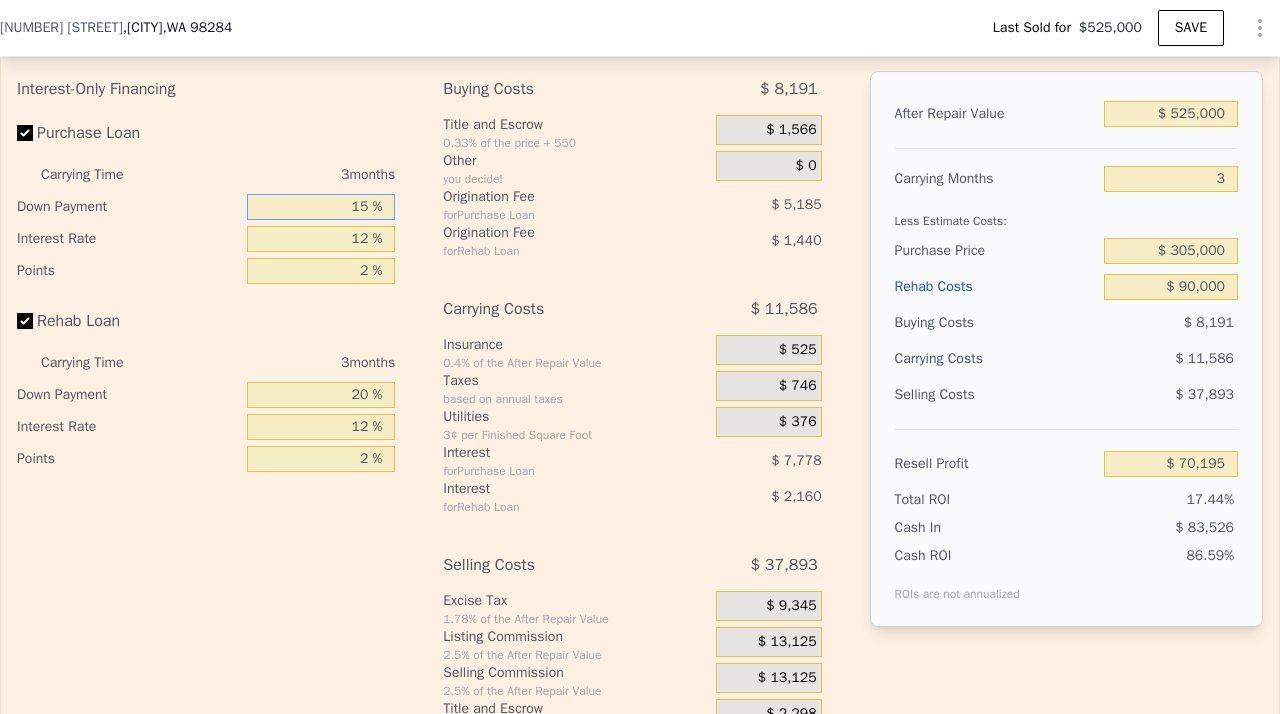 type on "$ 72,330" 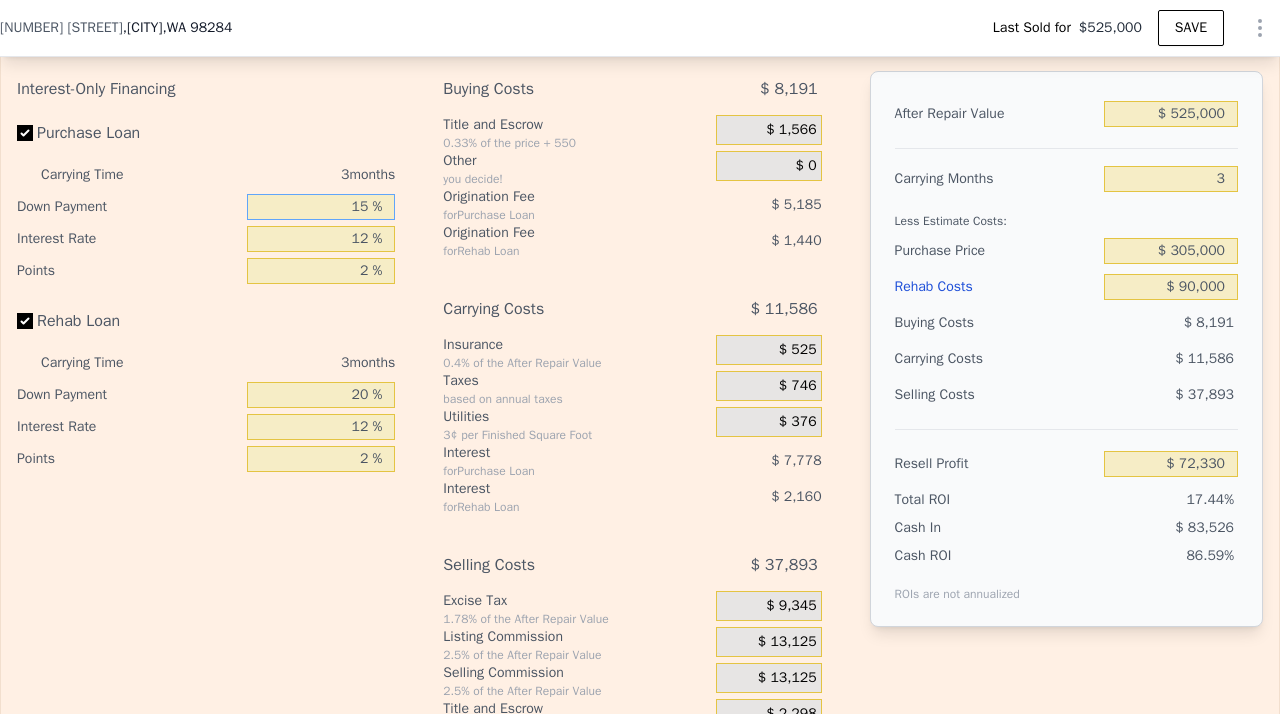 type on "15 %" 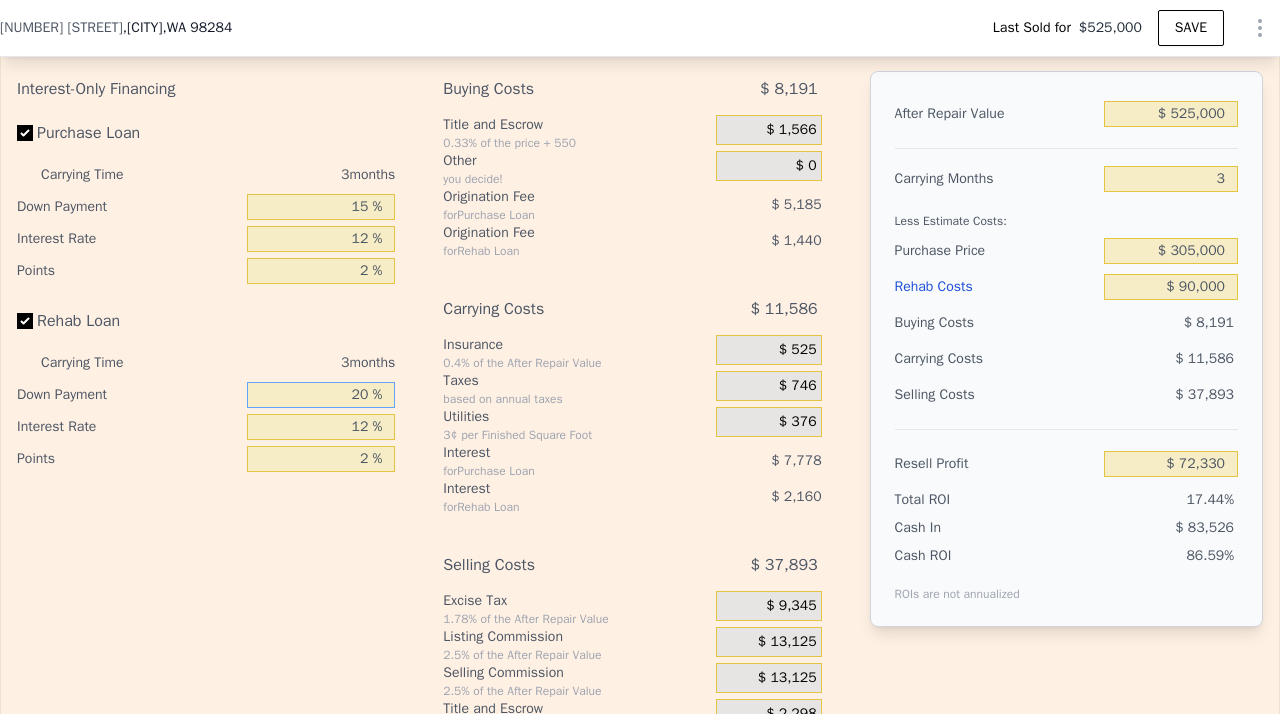 click on "20 %" at bounding box center [321, 395] 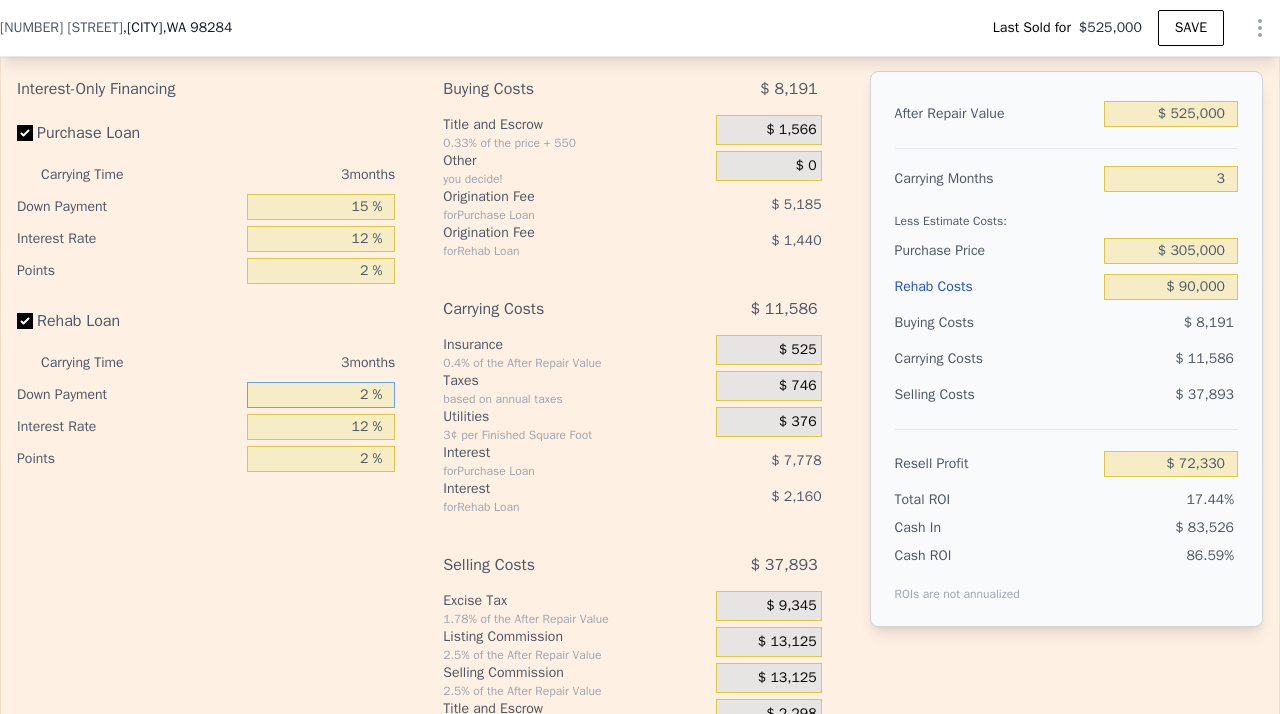 type 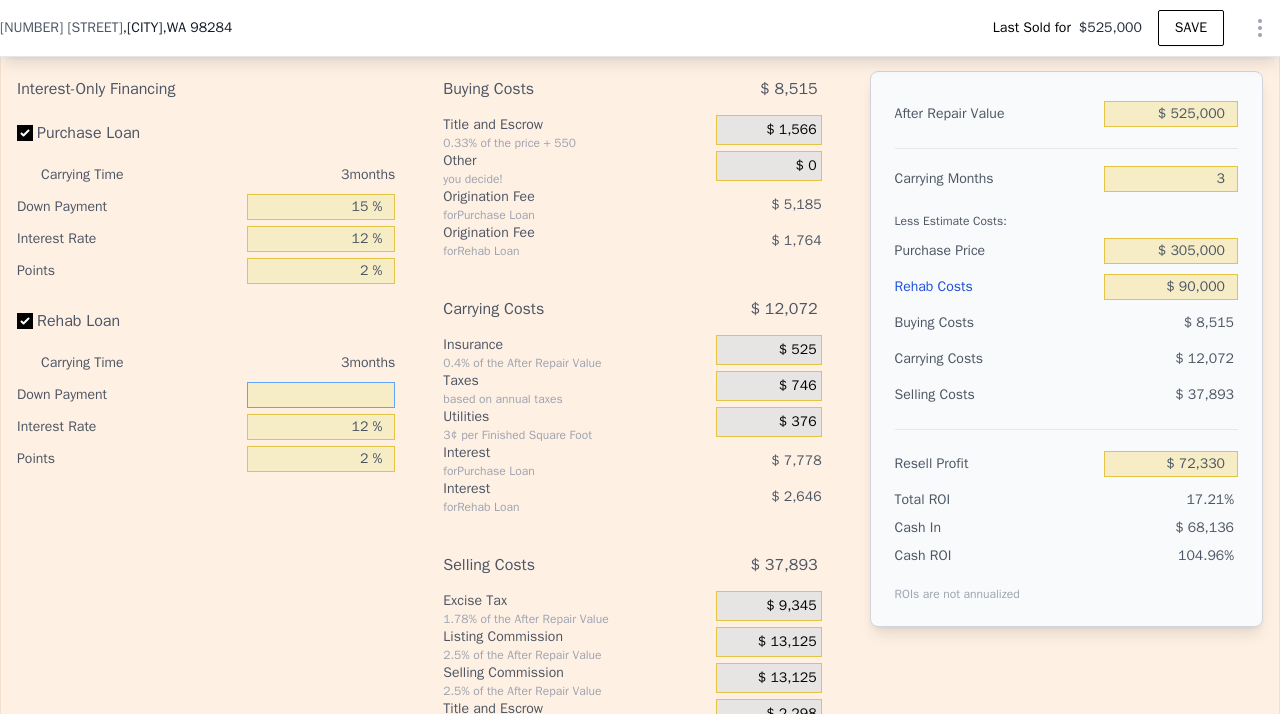 type on "$ 71,520" 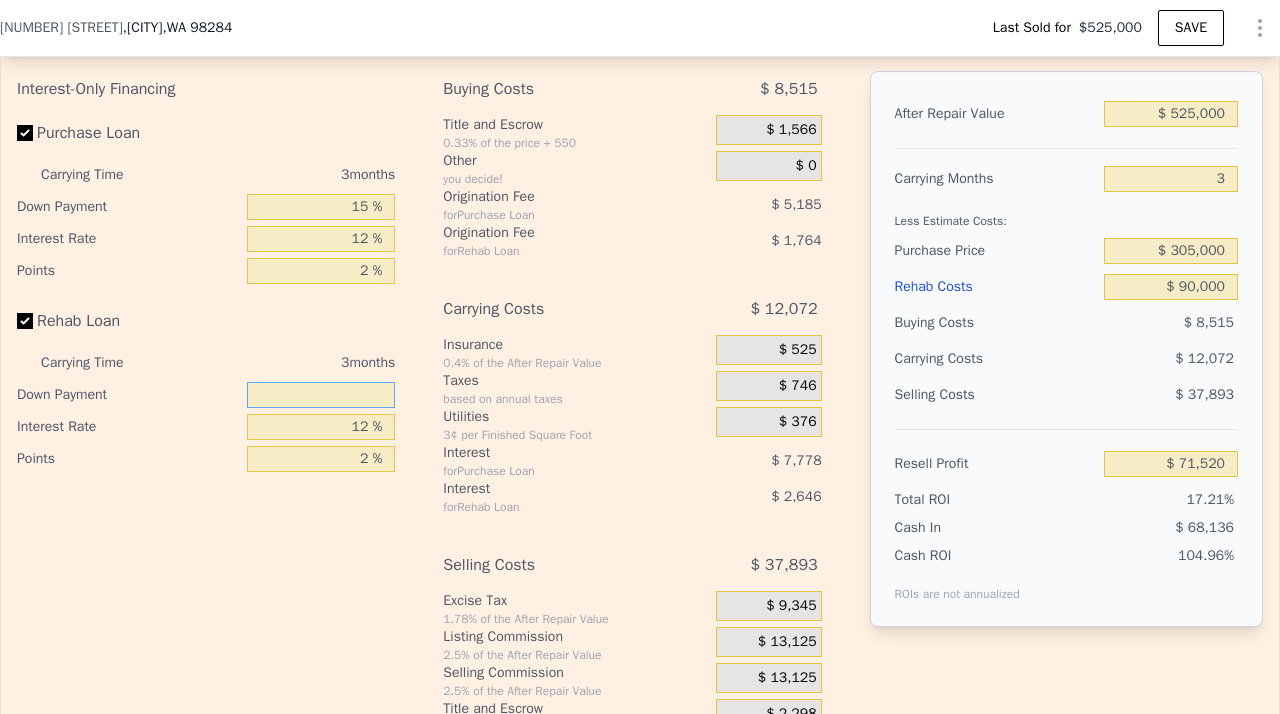 type on "1 %" 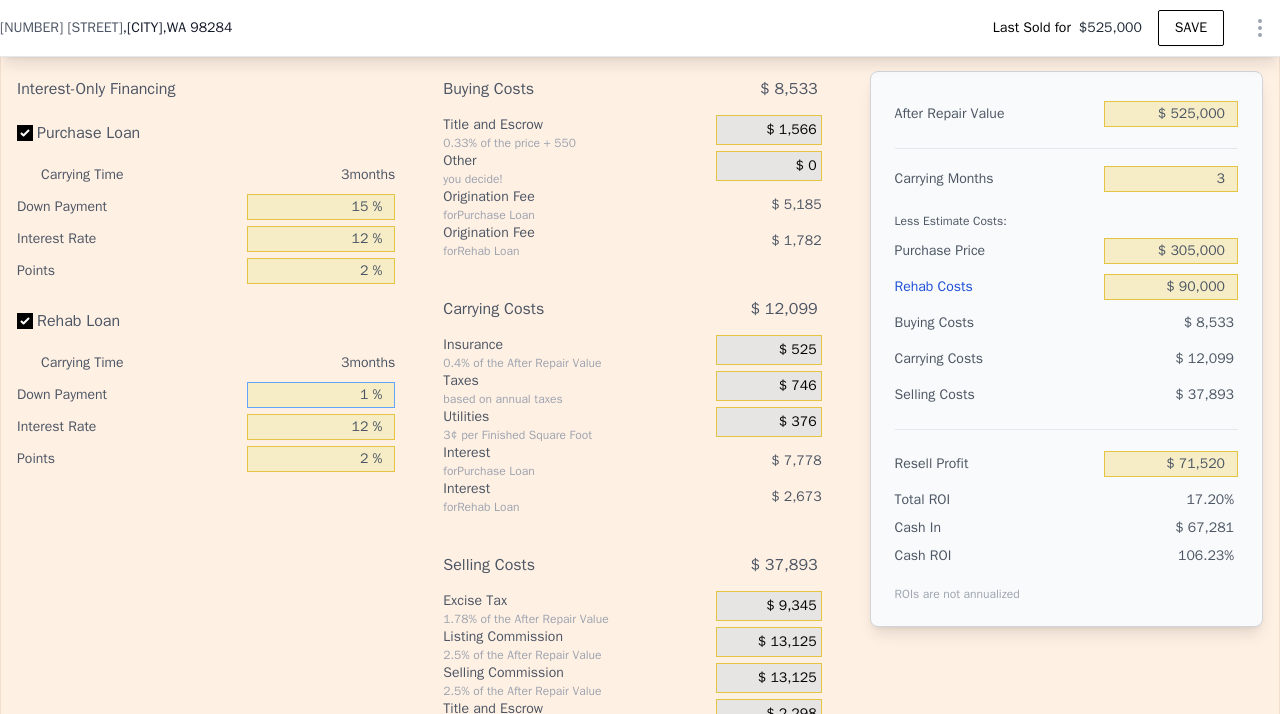 type on "$ 71,475" 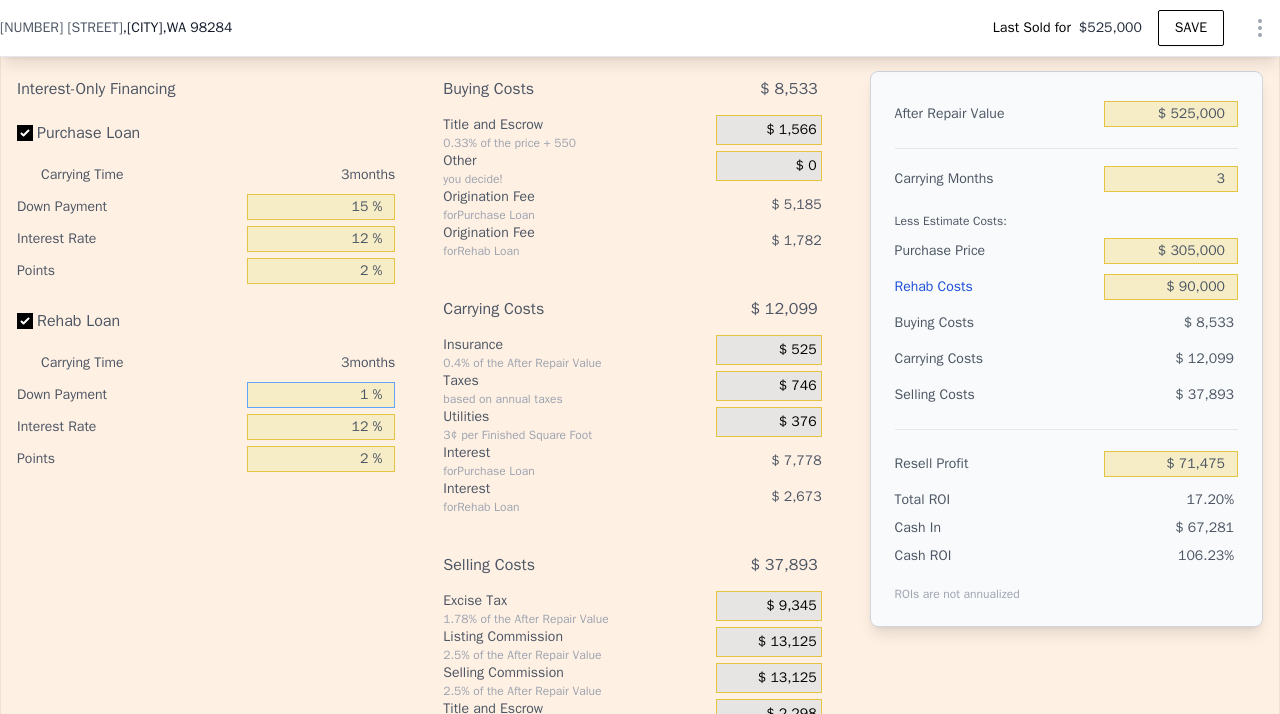type on "15 %" 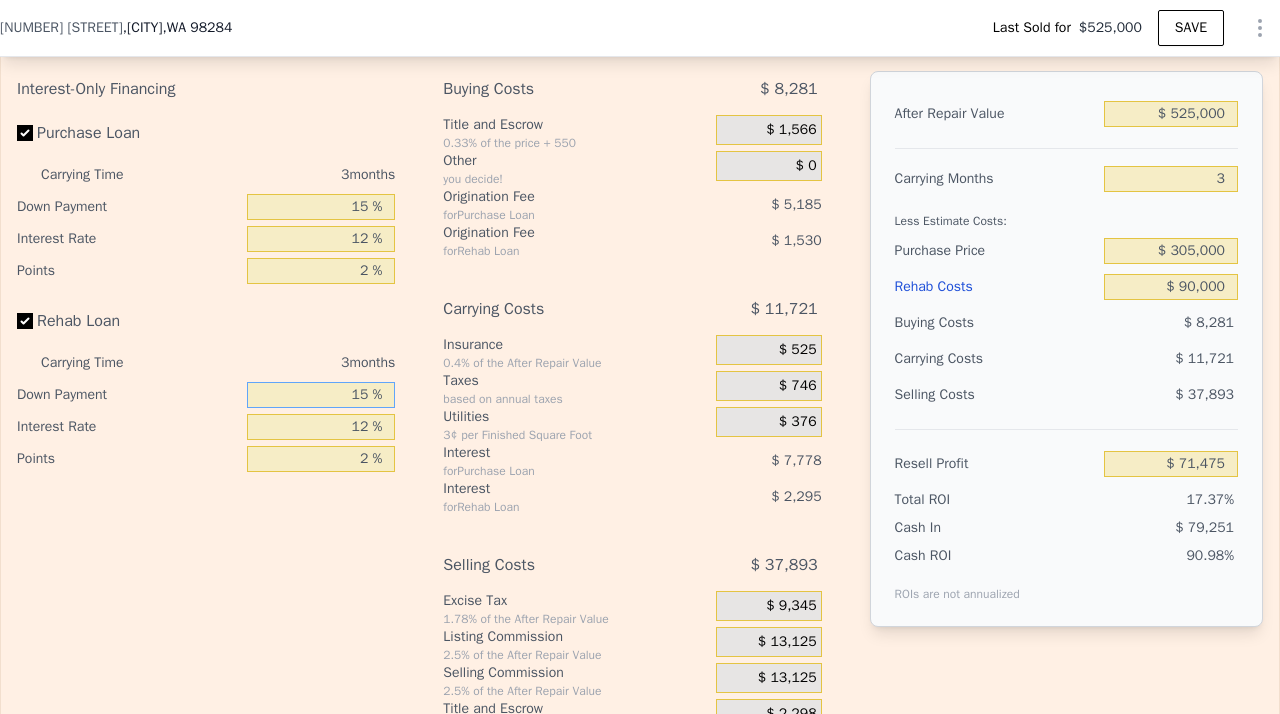 type on "$ 72,105" 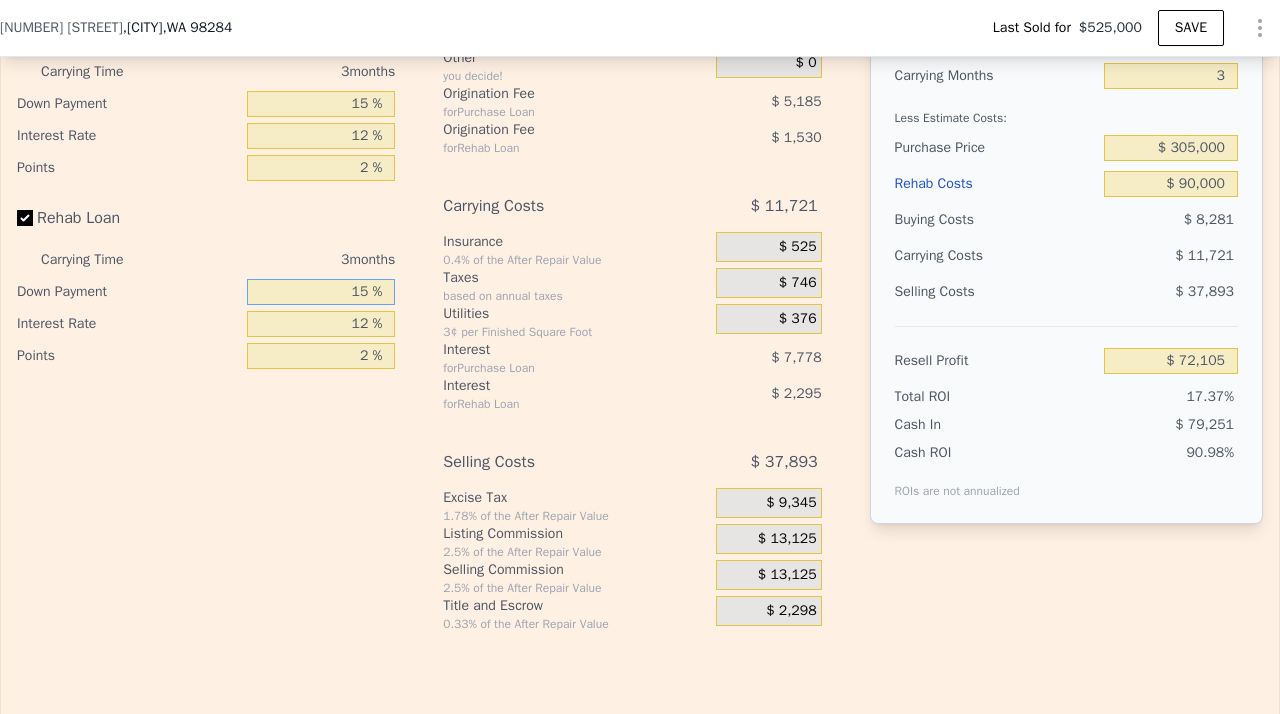scroll, scrollTop: 3248, scrollLeft: 0, axis: vertical 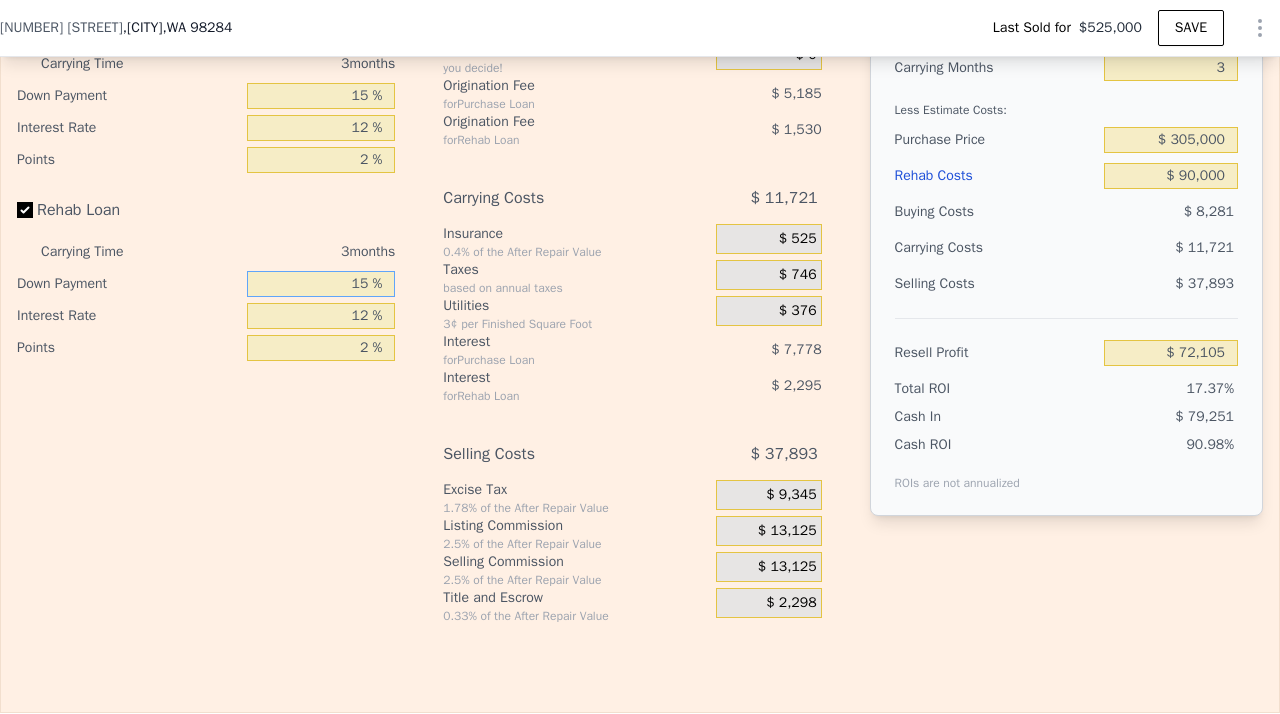 type on "15 %" 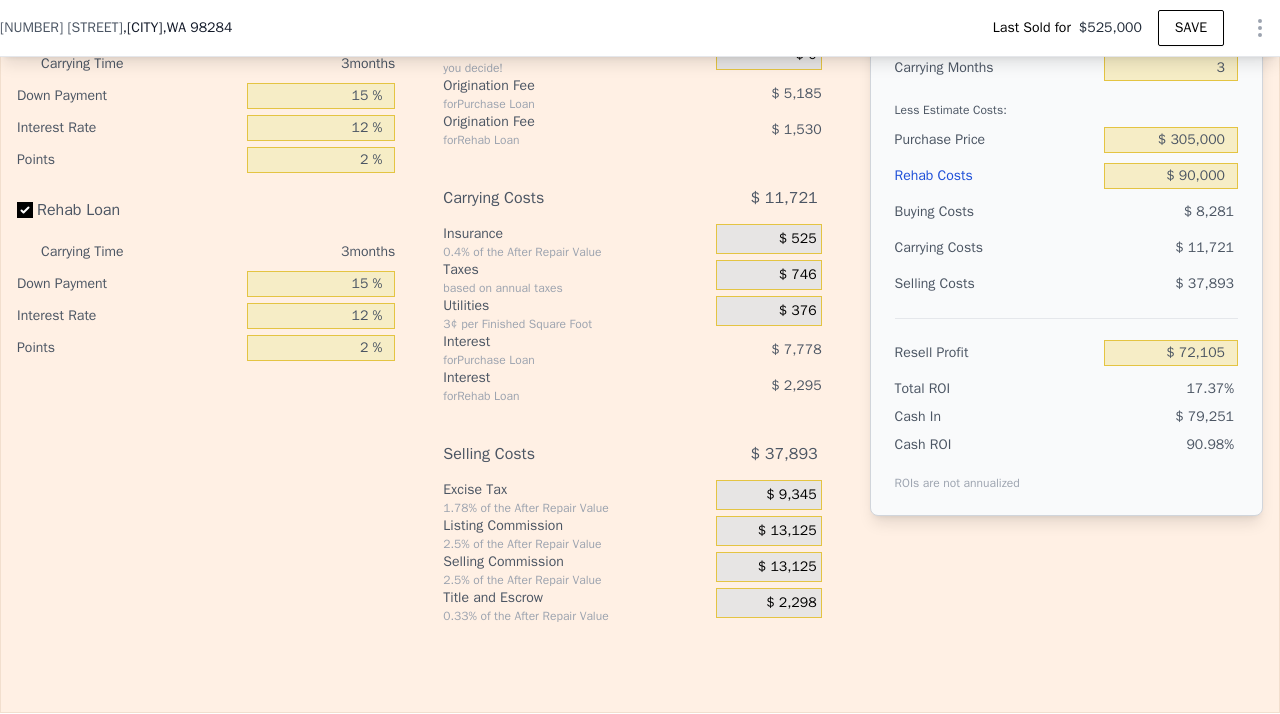 click on "After Repair Value $ [NUMBER] Carrying Months 3 Less Estimate Costs: Purchase Price $ [NUMBER] Rehab Costs $ [NUMBER] Buying Costs $ [NUMBER] Carrying Costs $ [NUMBER] Selling Costs $ [NUMBER] Resell Profit $ [NUMBER] Total ROI [PERCENTAGE]% Cash In $ [NUMBER] Cash ROI ROIs are not annualized [PERCENTAGE]%" at bounding box center [1066, 276] 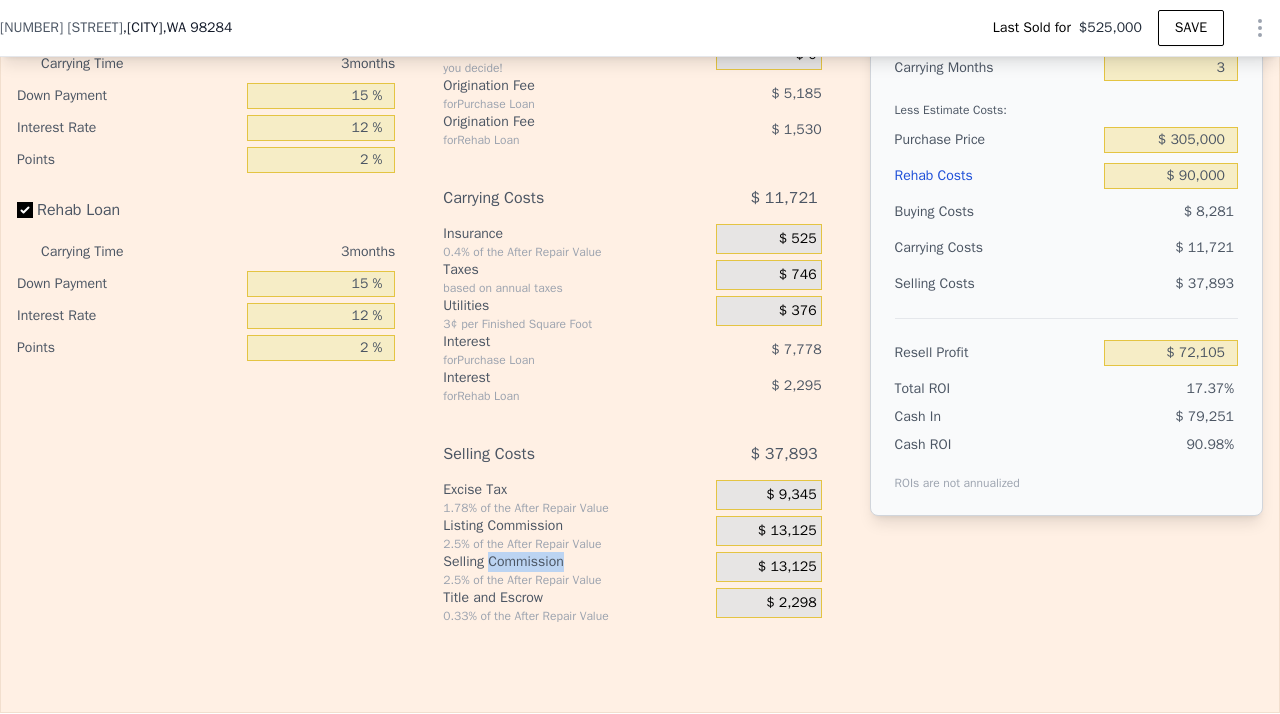 click on "Selling Commission" at bounding box center (575, 562) 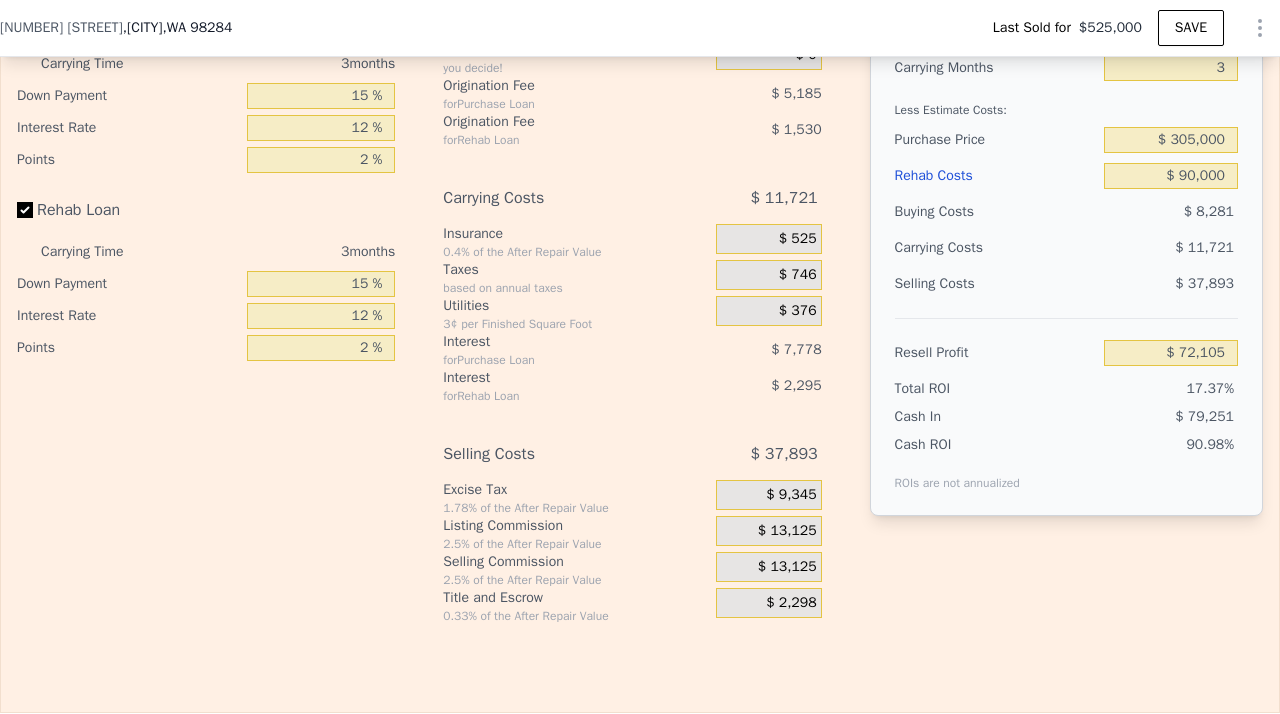 click on "2.5% of the After Repair Value" at bounding box center (575, 580) 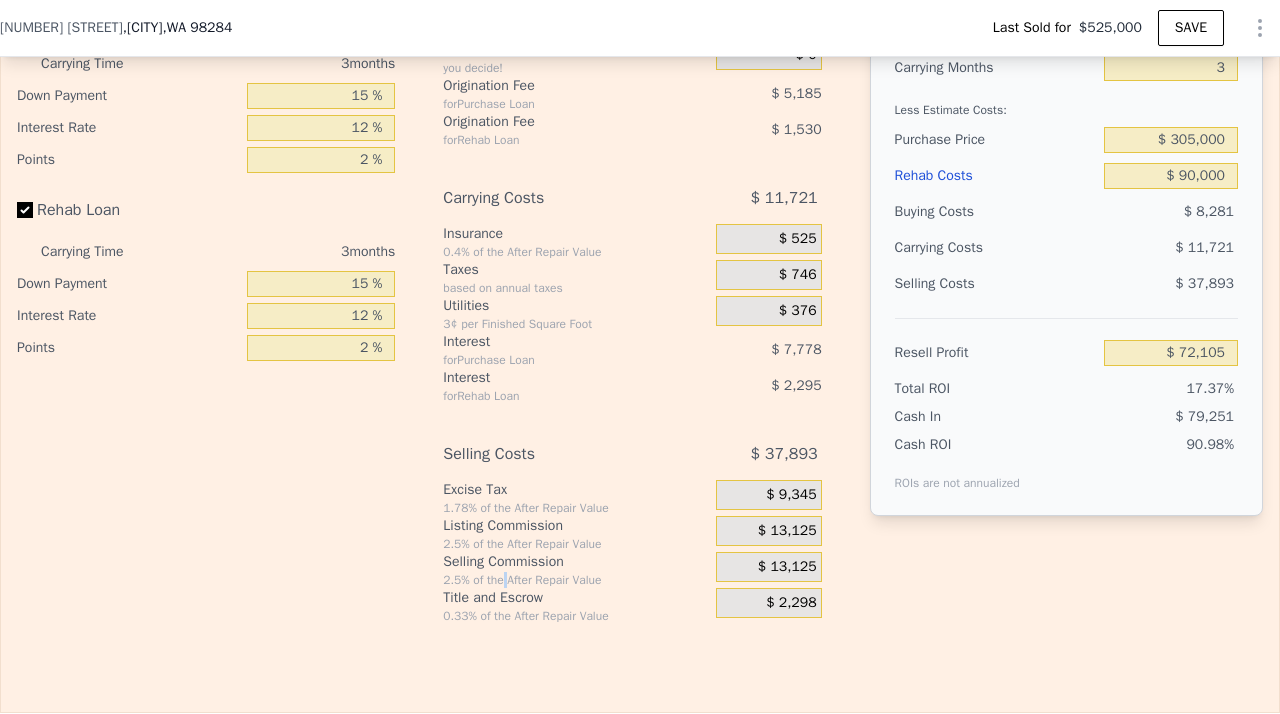 click on "2.5% of the After Repair Value" at bounding box center [575, 580] 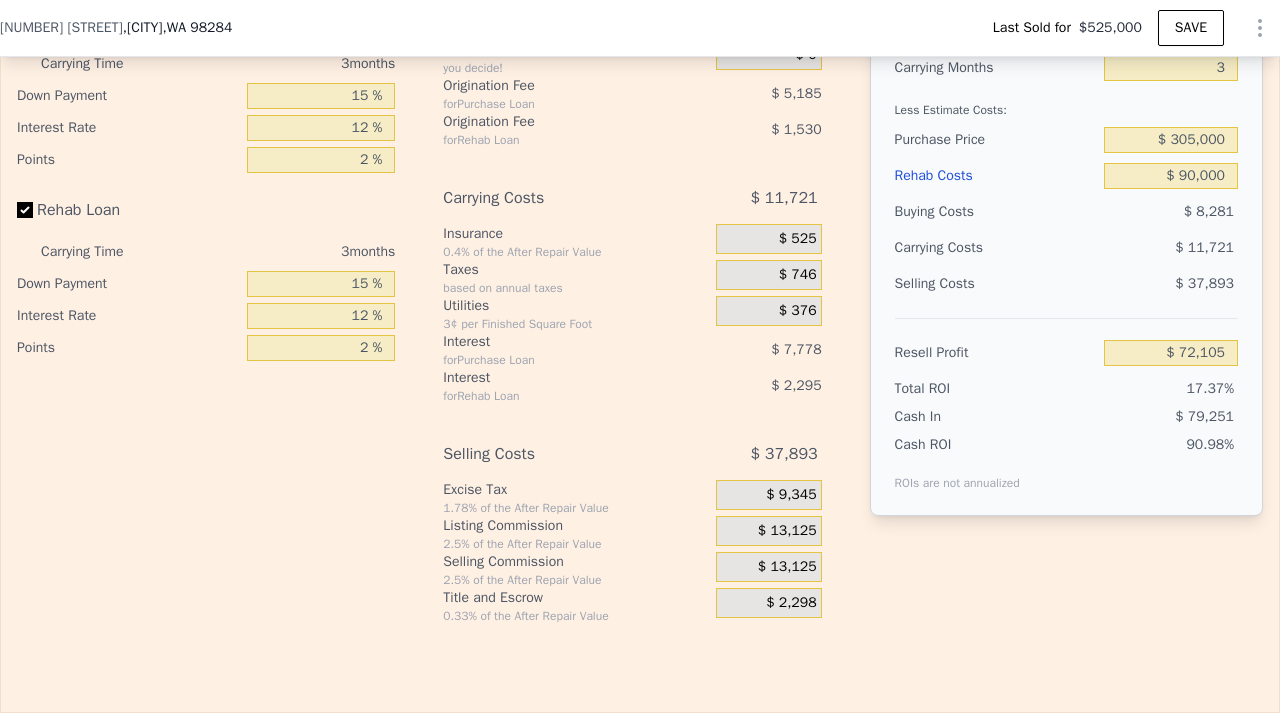 click on "$ 13,125" at bounding box center (769, 567) 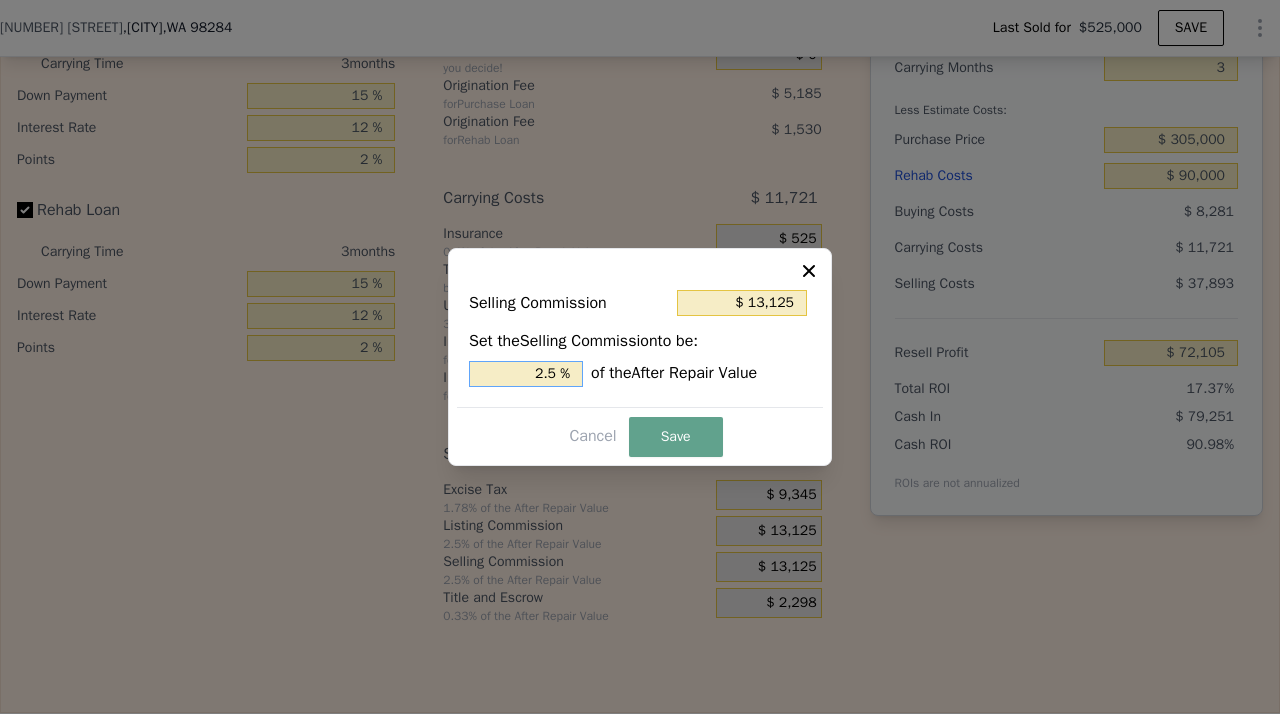 click on "2.5 %" at bounding box center [526, 374] 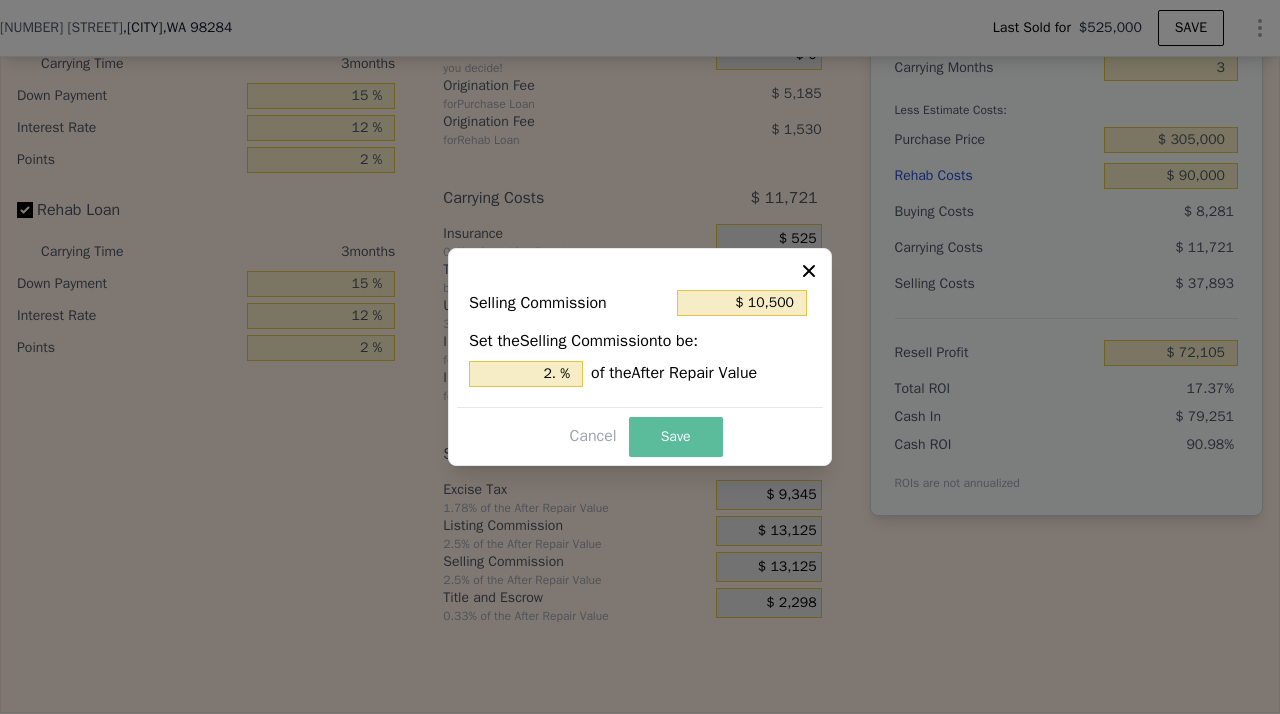 type on "2 %" 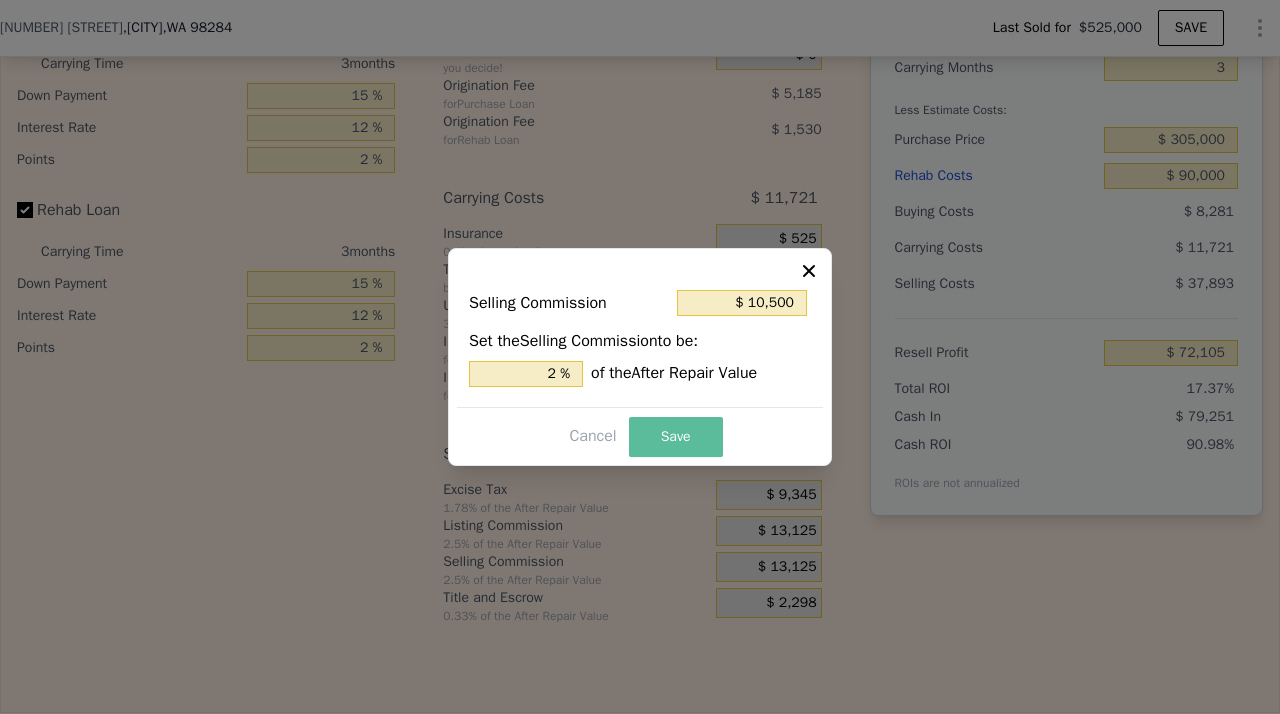 click on "Save" at bounding box center [676, 437] 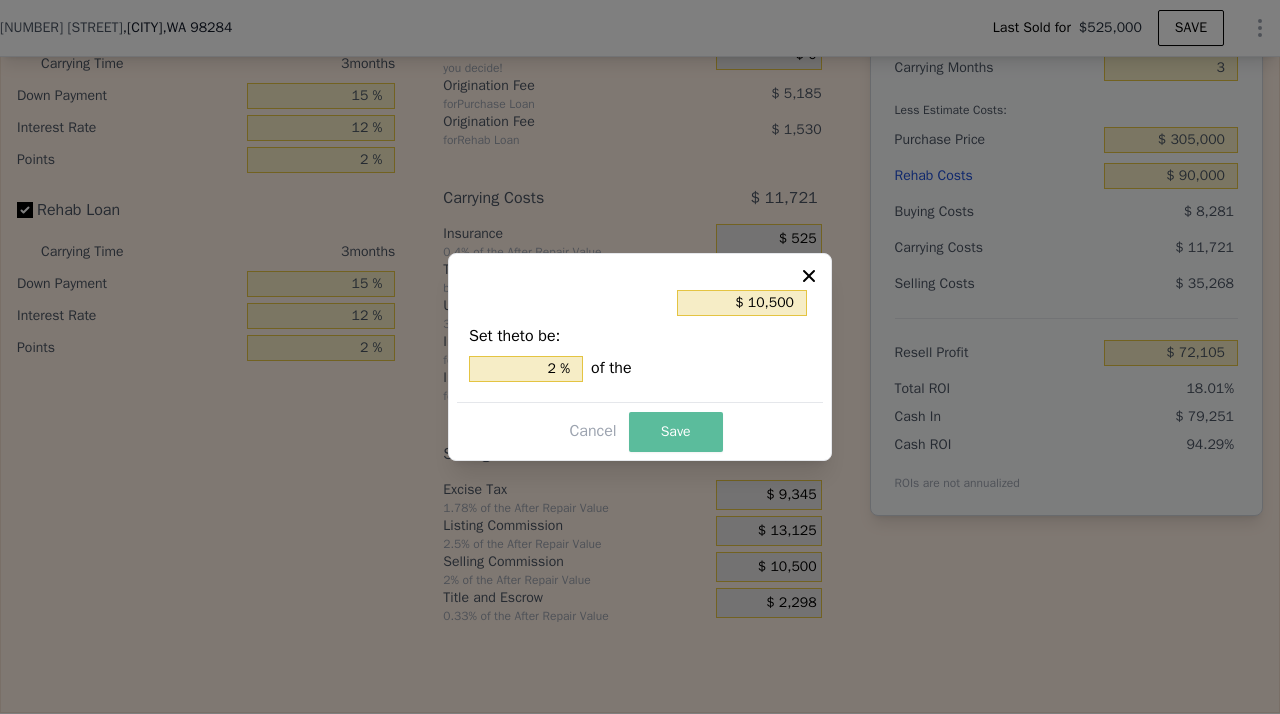 type on "$ 74,730" 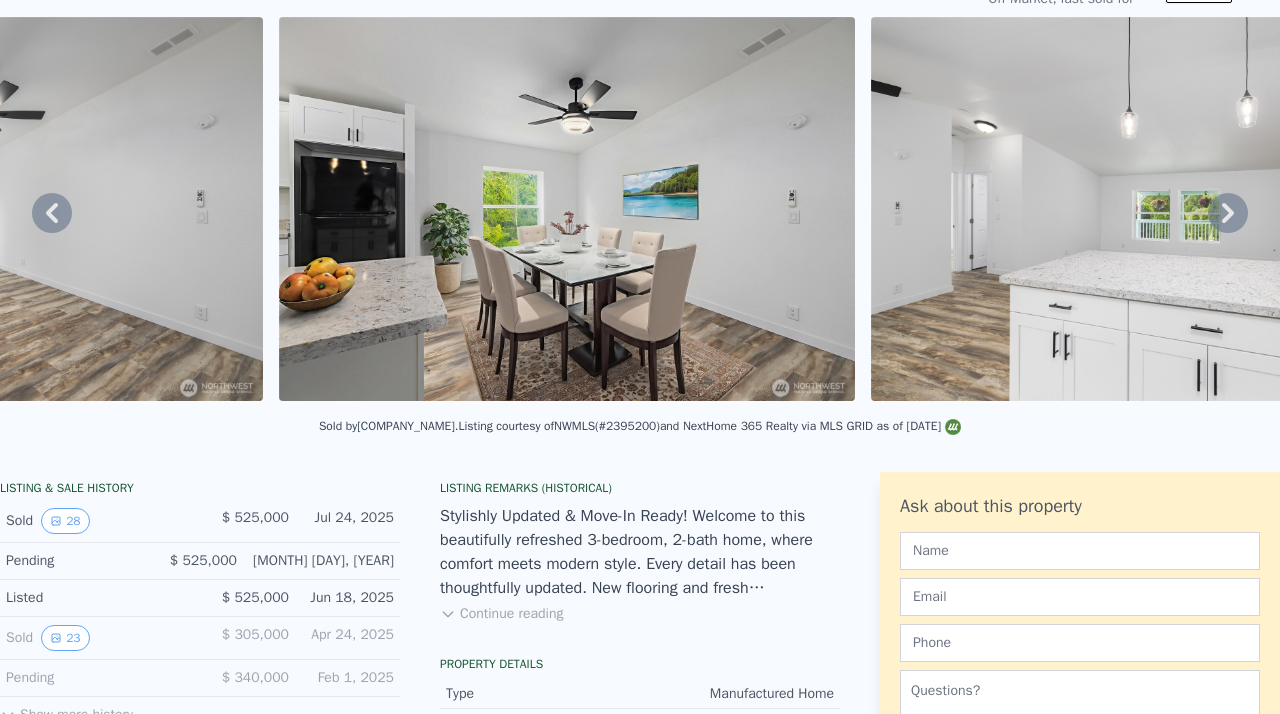 scroll, scrollTop: 0, scrollLeft: 0, axis: both 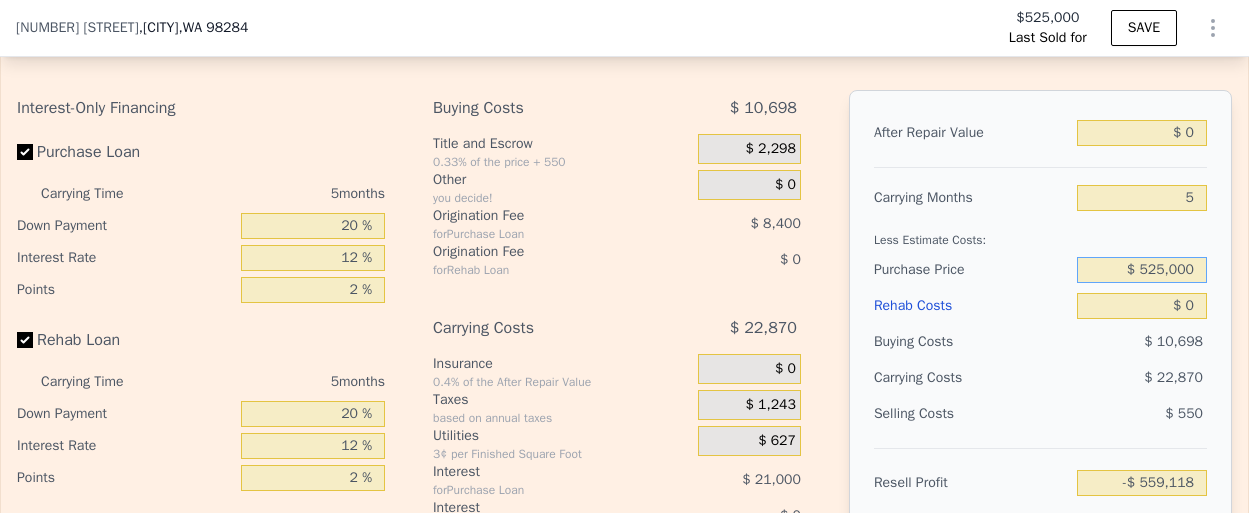click on "$ 525,000" at bounding box center (1142, 270) 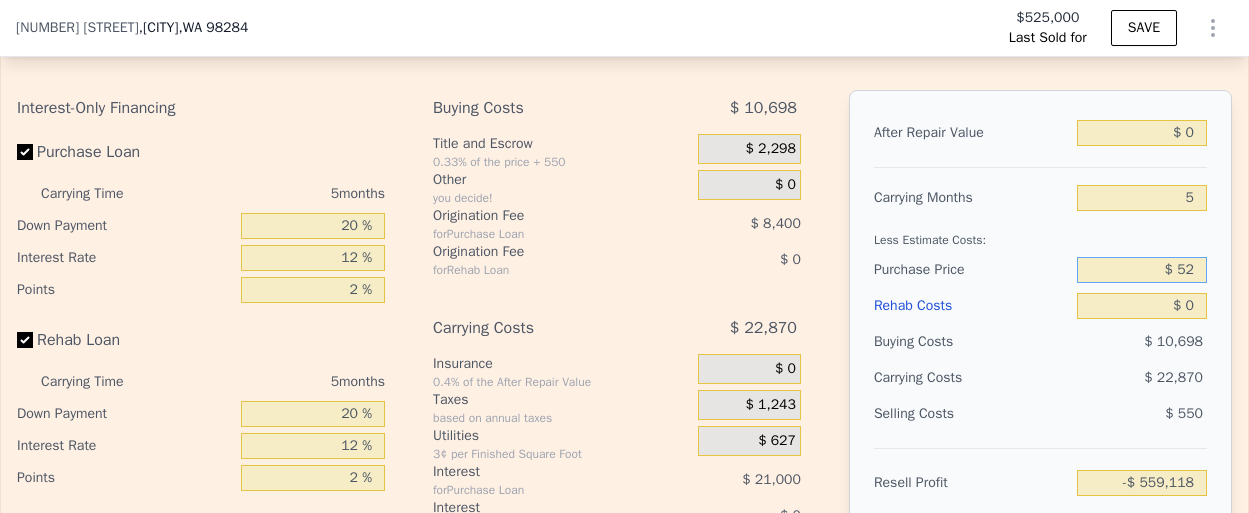 type on "$ 5" 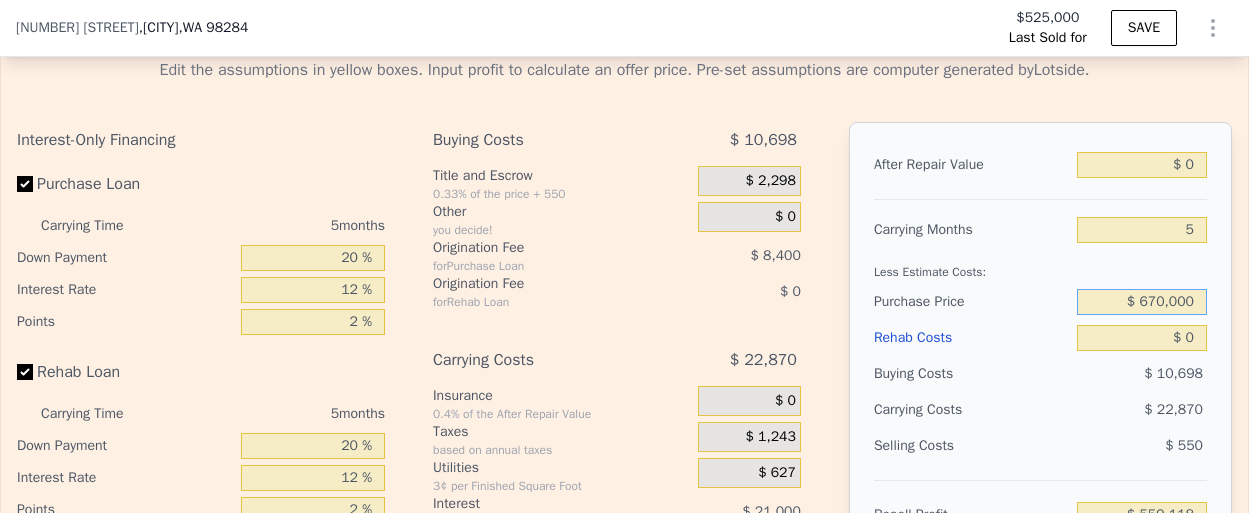 scroll, scrollTop: 3221, scrollLeft: 0, axis: vertical 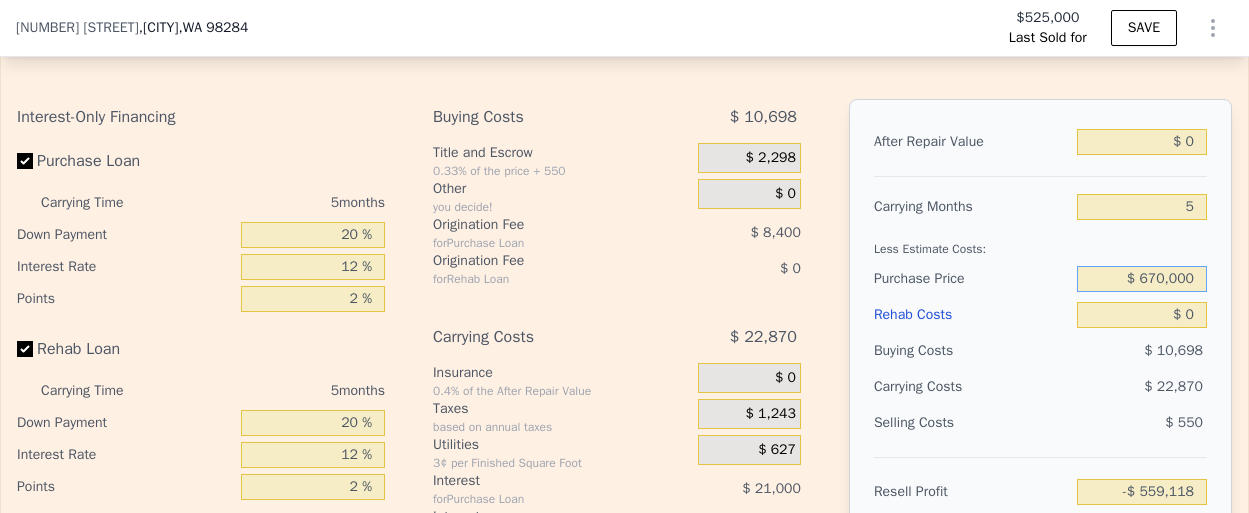 type on "$ 670,000" 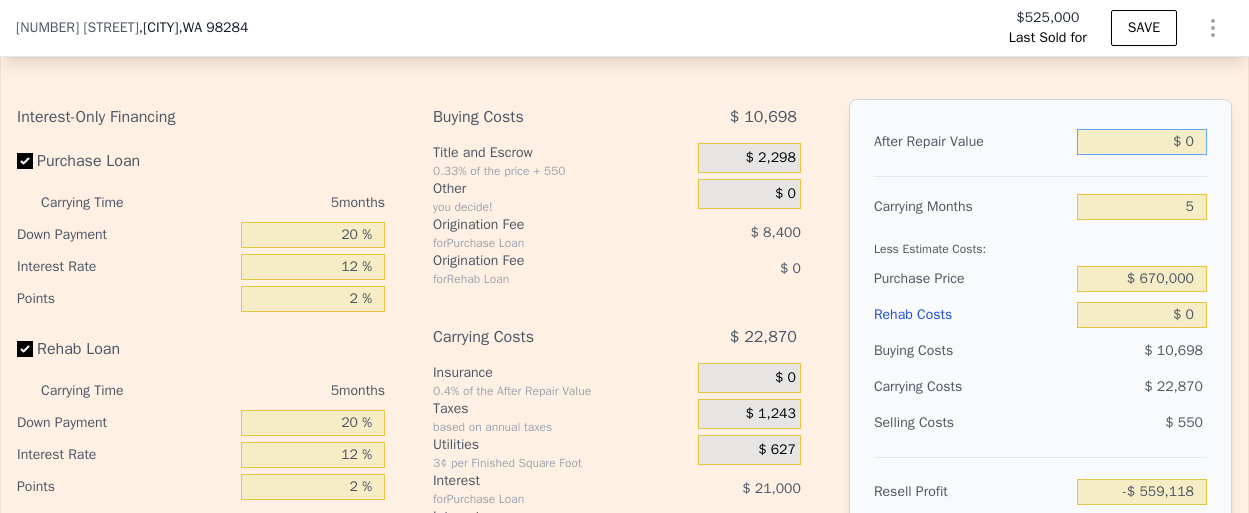 click on "$ 0" at bounding box center [1142, 142] 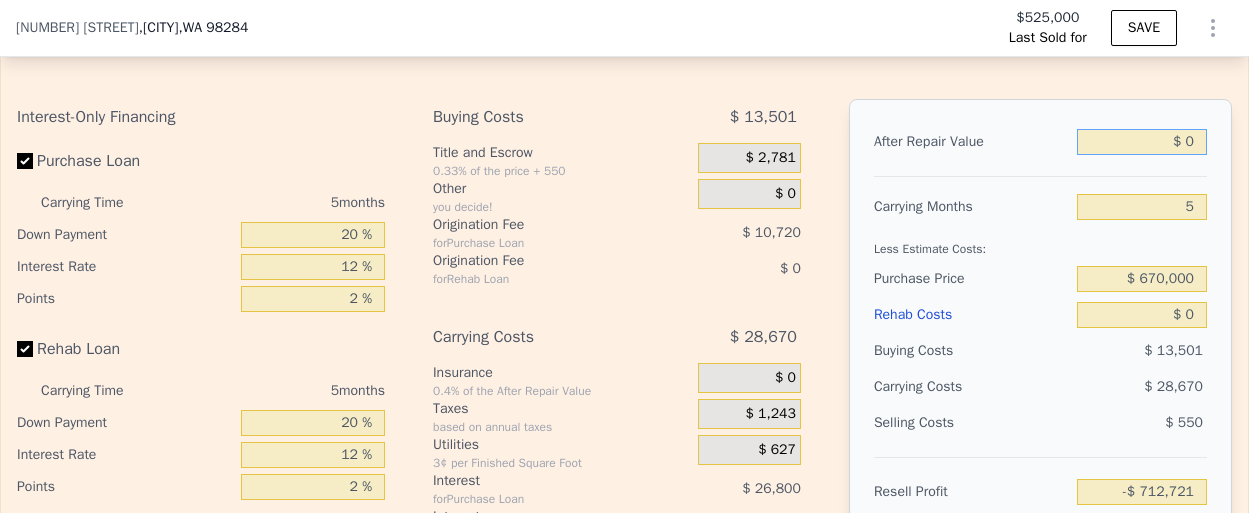 type on "$ 08" 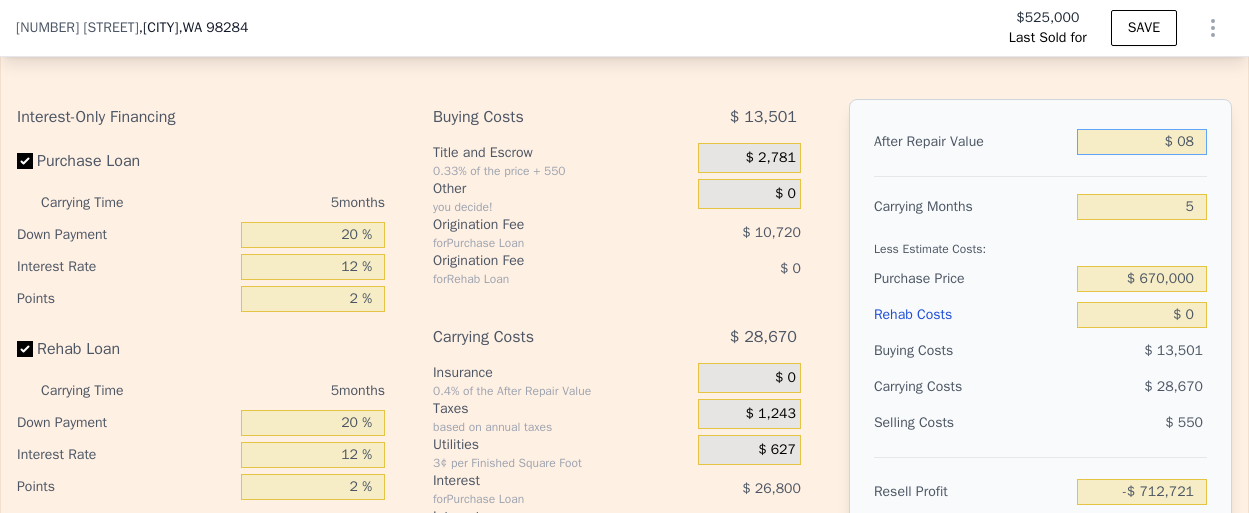 type on "-$ 712,713" 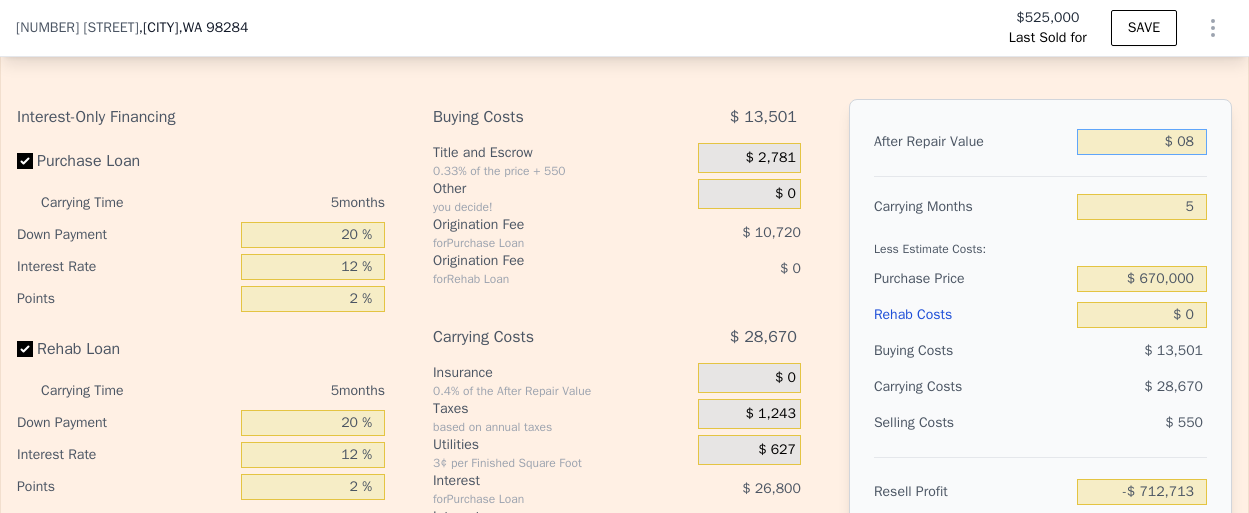 type on "$ 085" 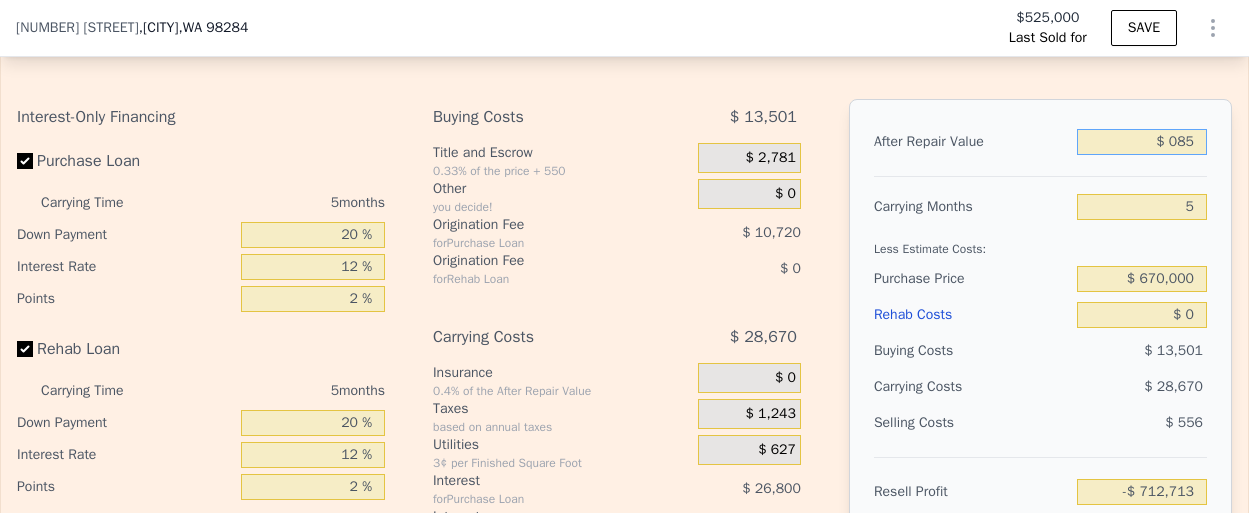 type on "-$ 712,642" 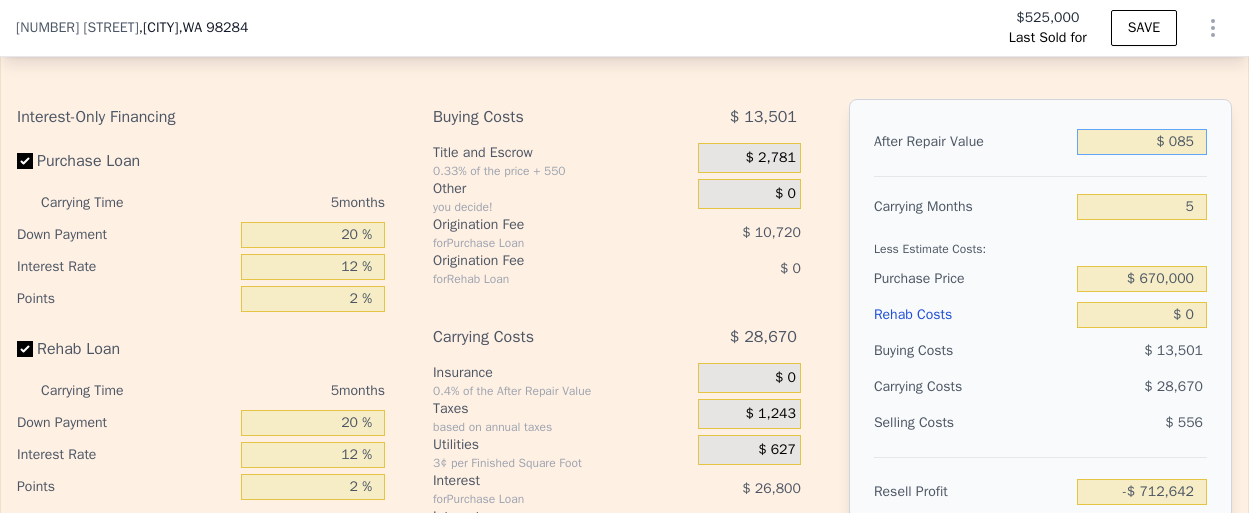 type on "$ 0850" 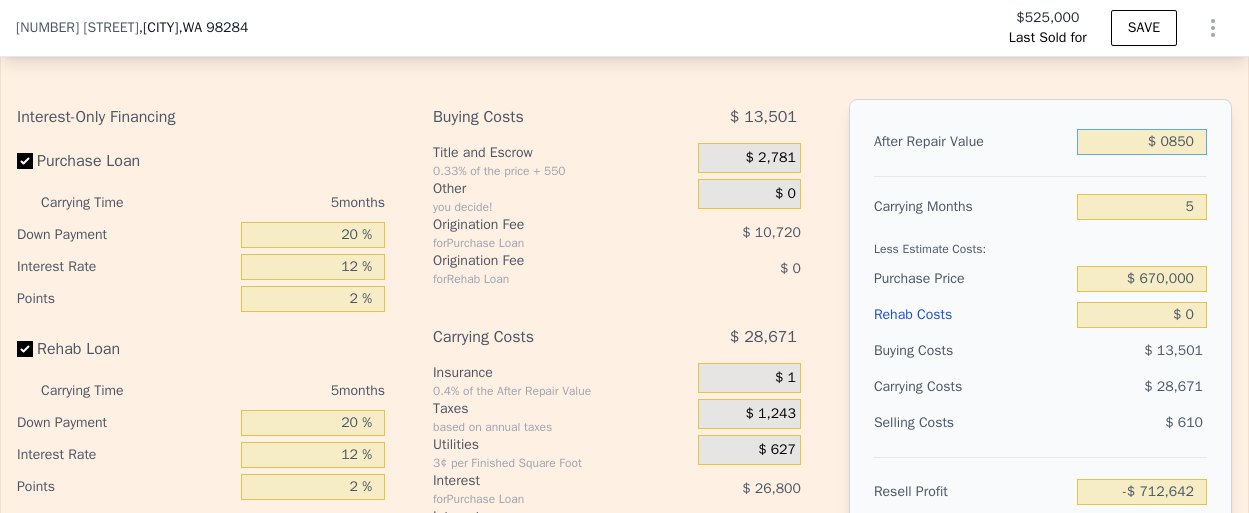 type on "-$ 711,932" 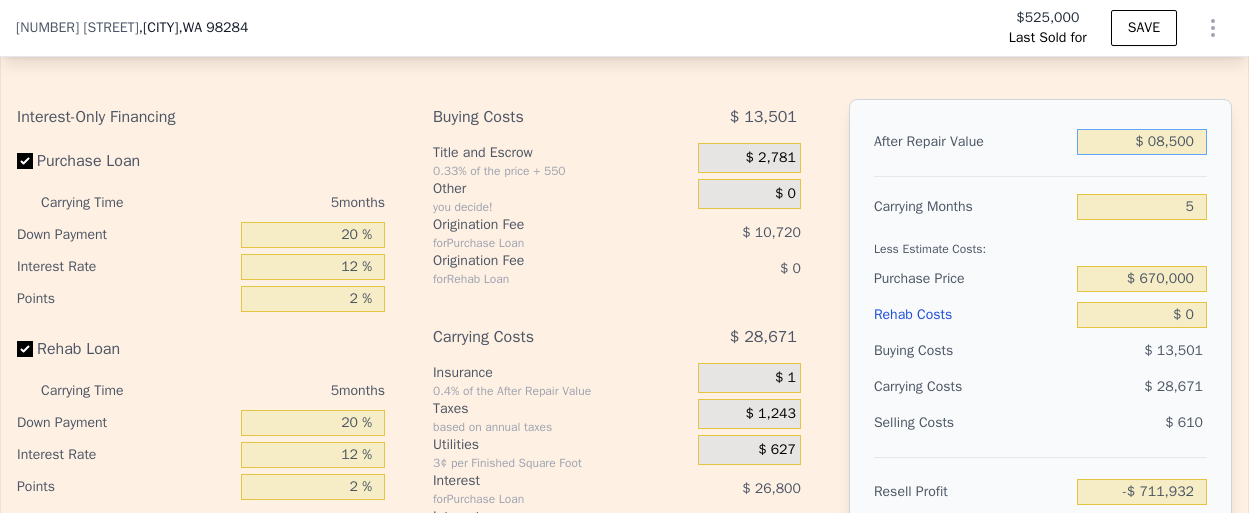 type on "$ 085,000" 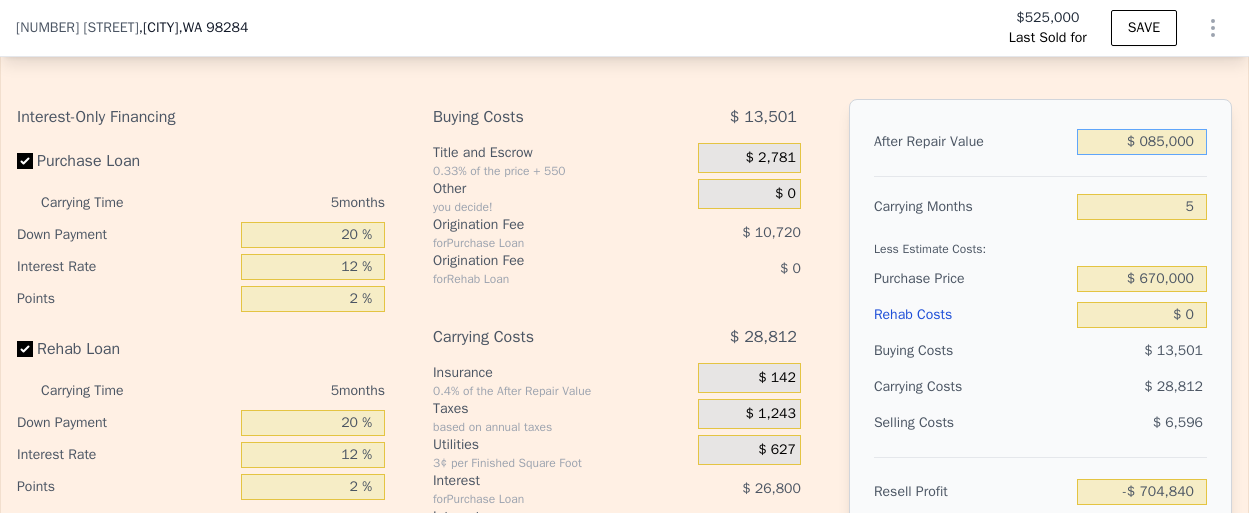 type on "-$ 633,909" 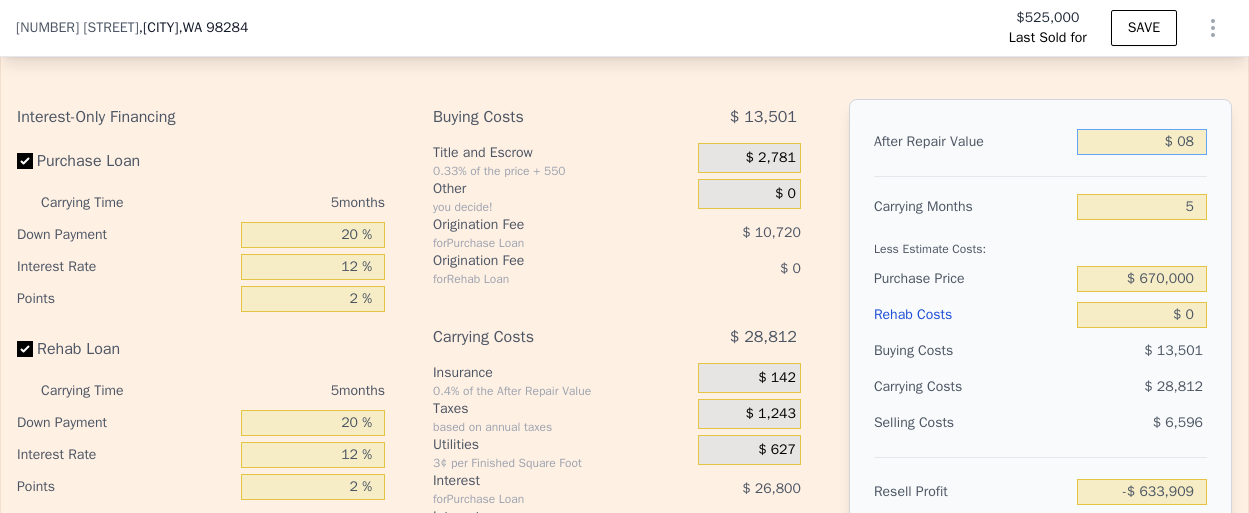 type on "$ 0" 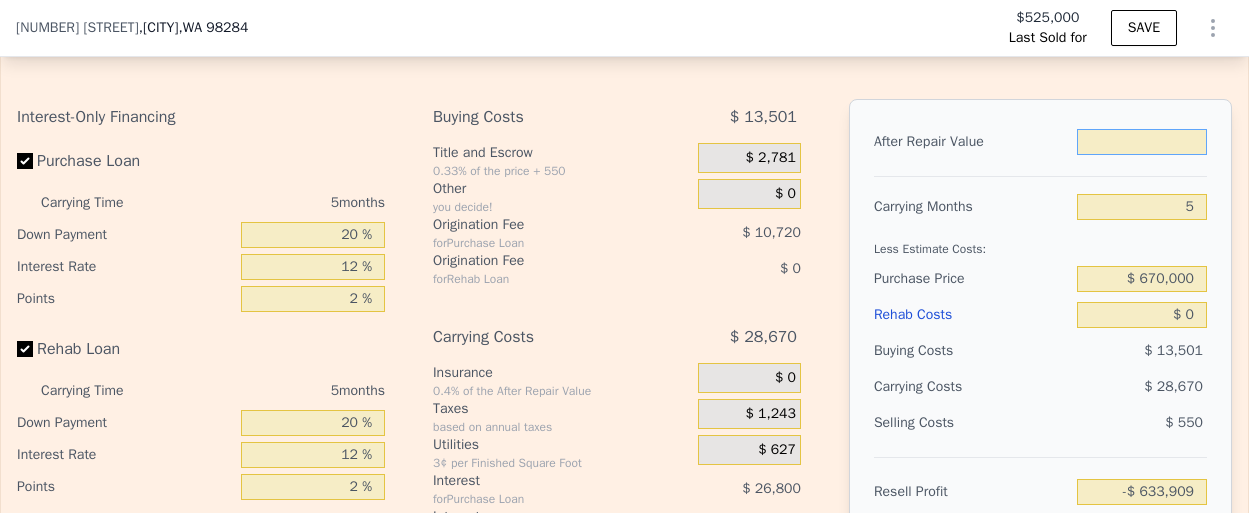 type on "$ 0" 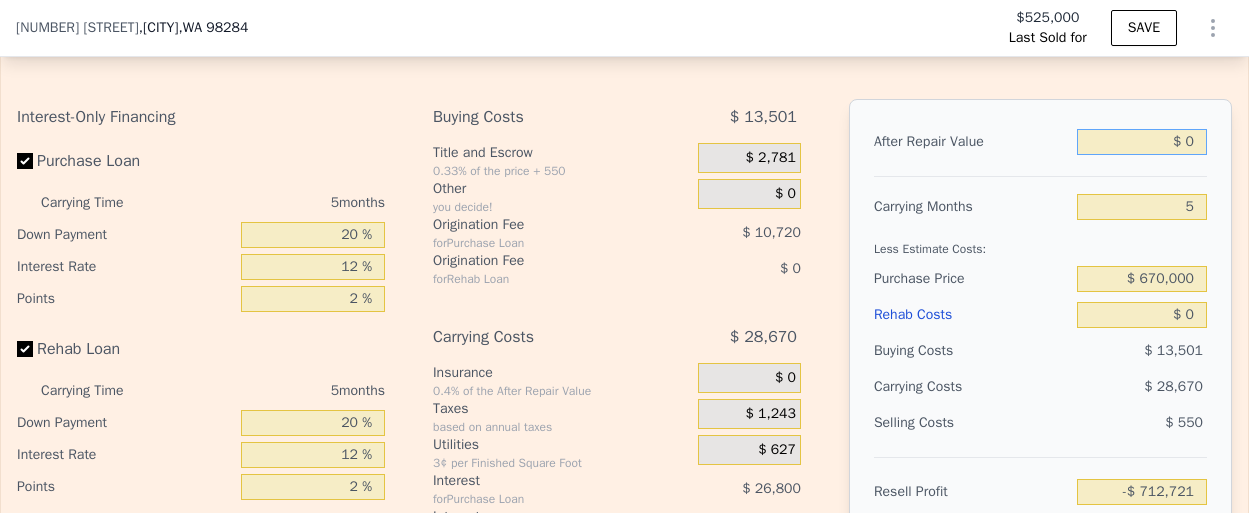 click on "$ 0" at bounding box center [1142, 142] 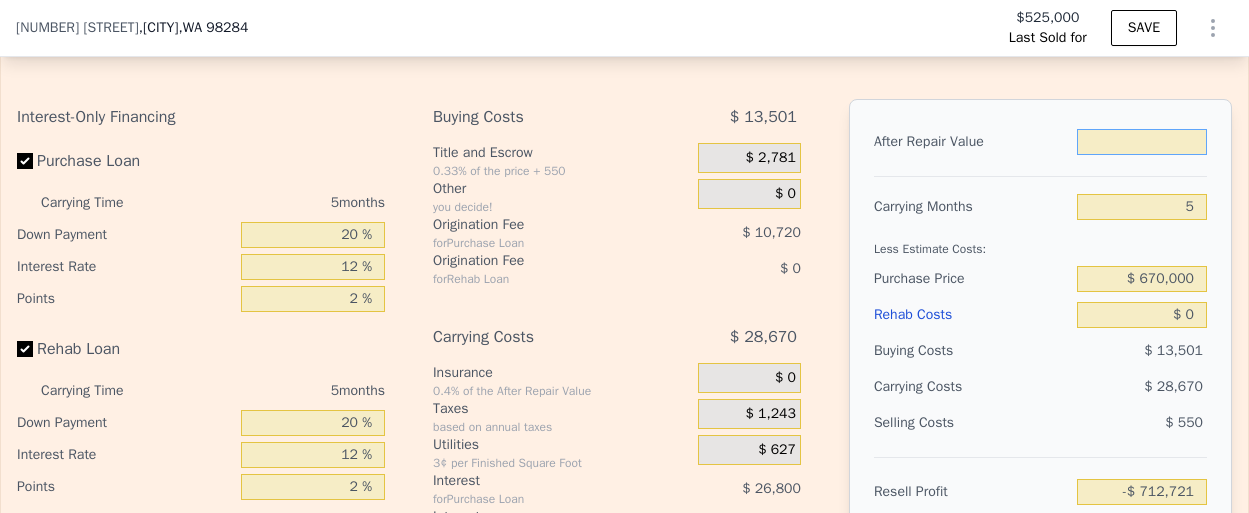 type on "$ 8" 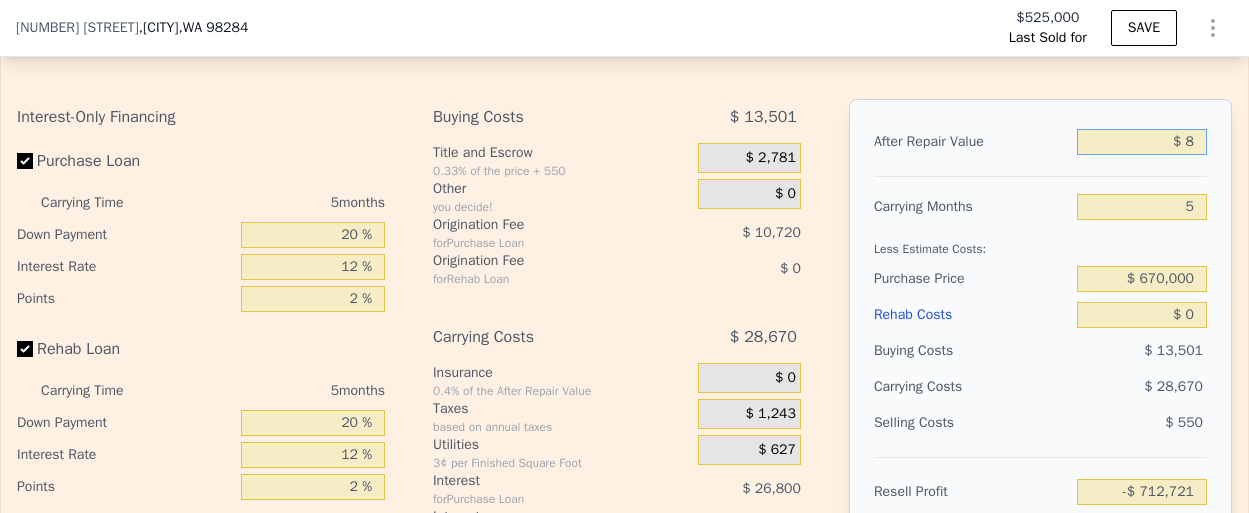type on "-$ 712,713" 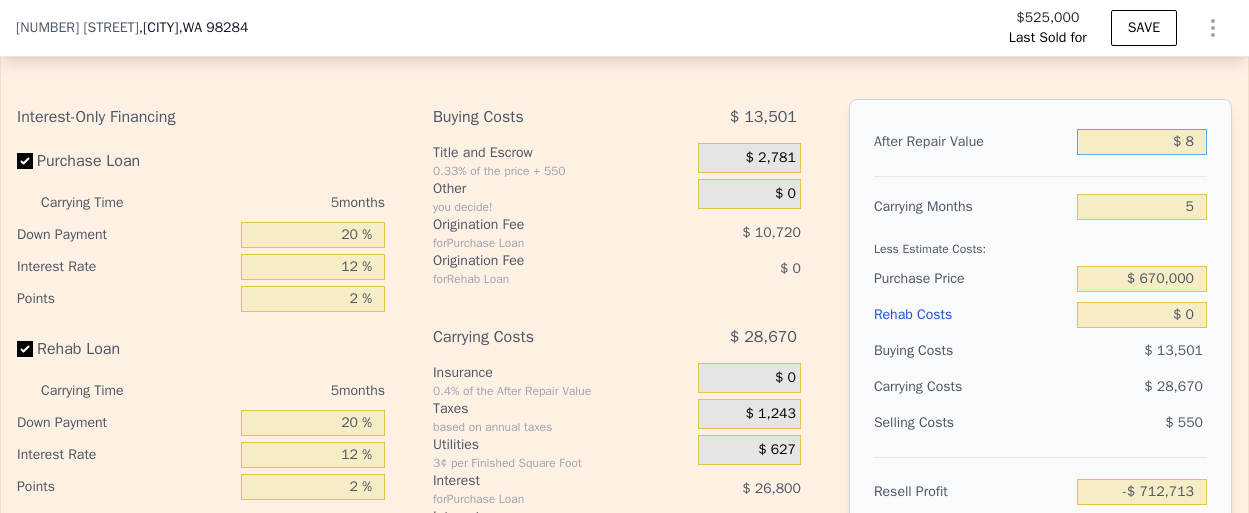 type on "$ 80" 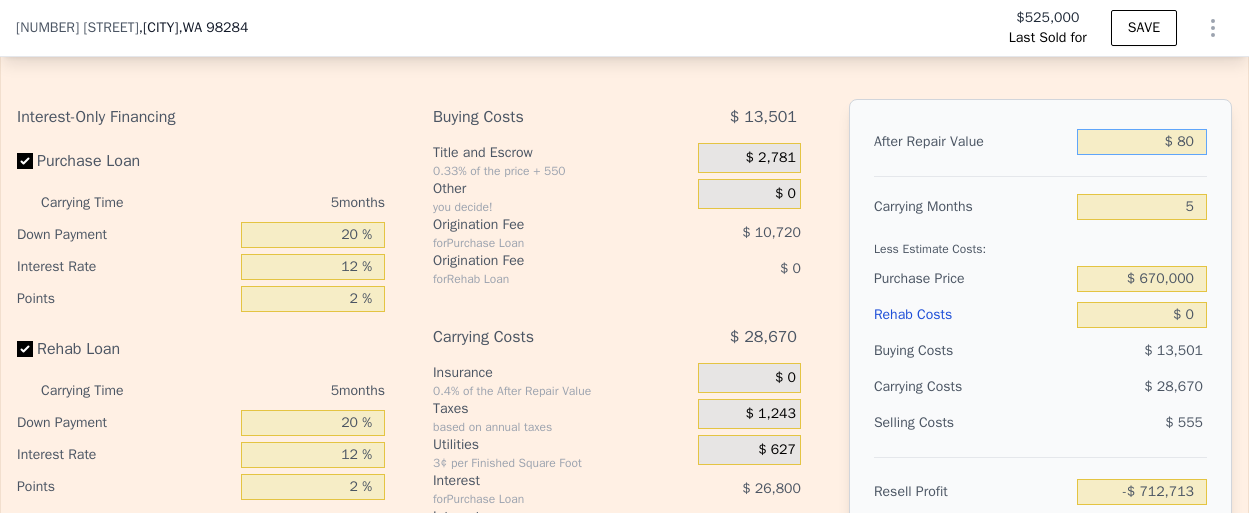 type on "-$ 712,646" 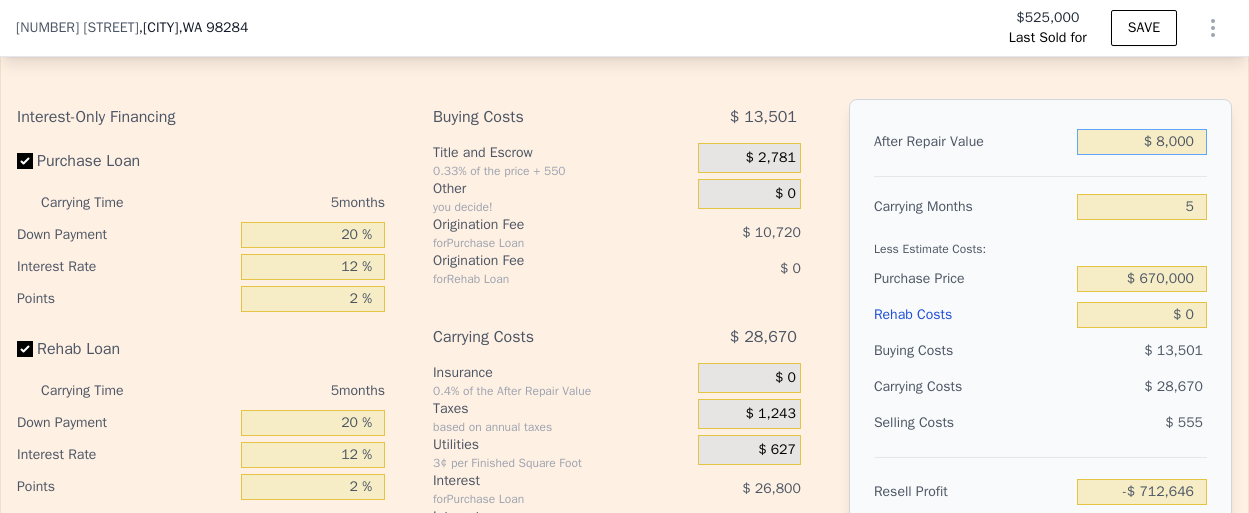 type on "$ 80,000" 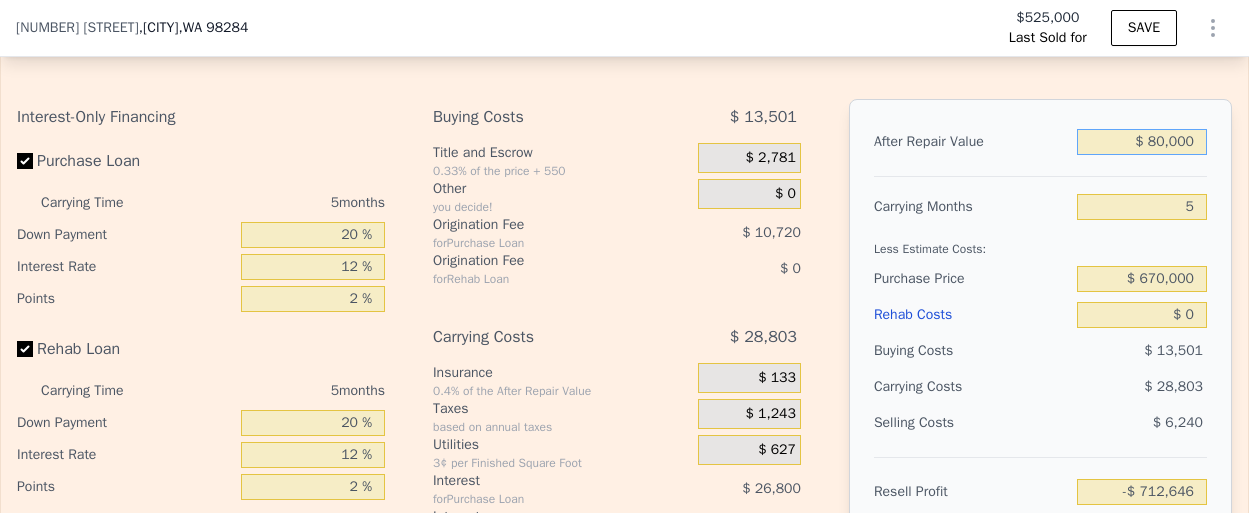type on "-$ 638,544" 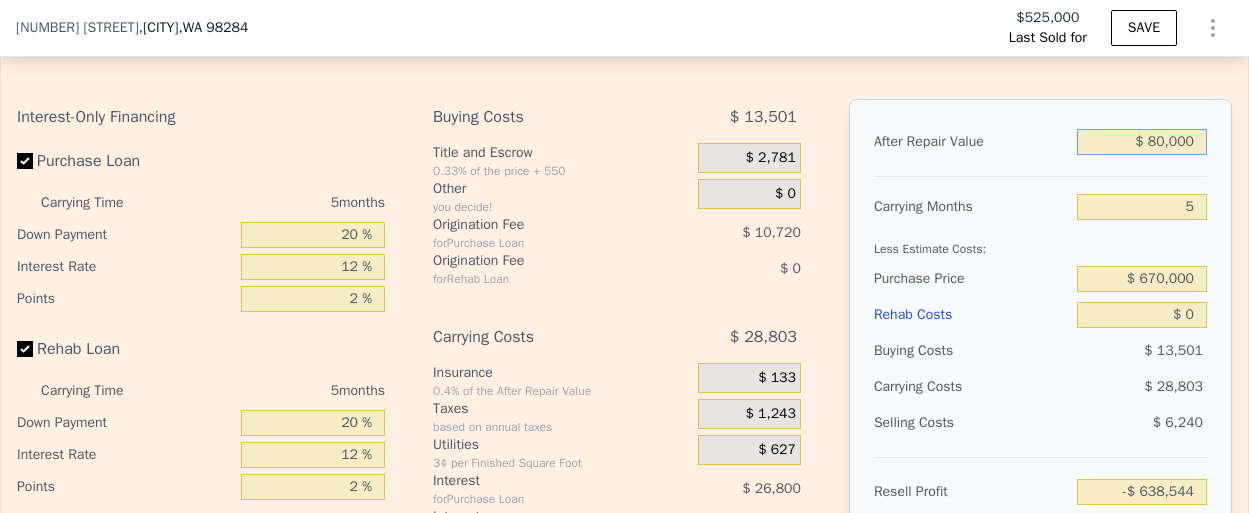 type on "$ 800,000" 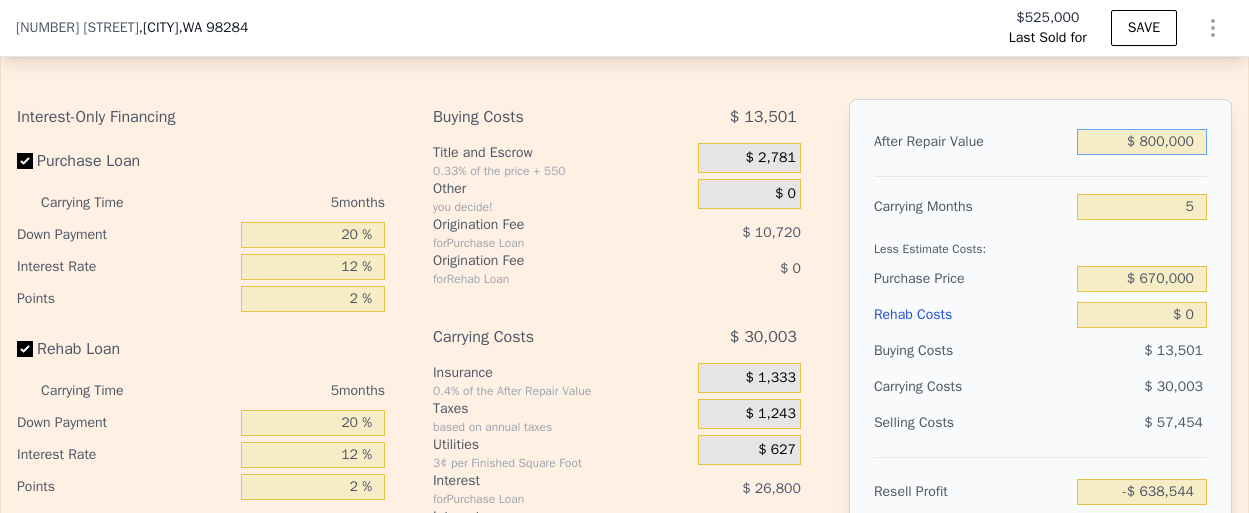 type on "$ 29,042" 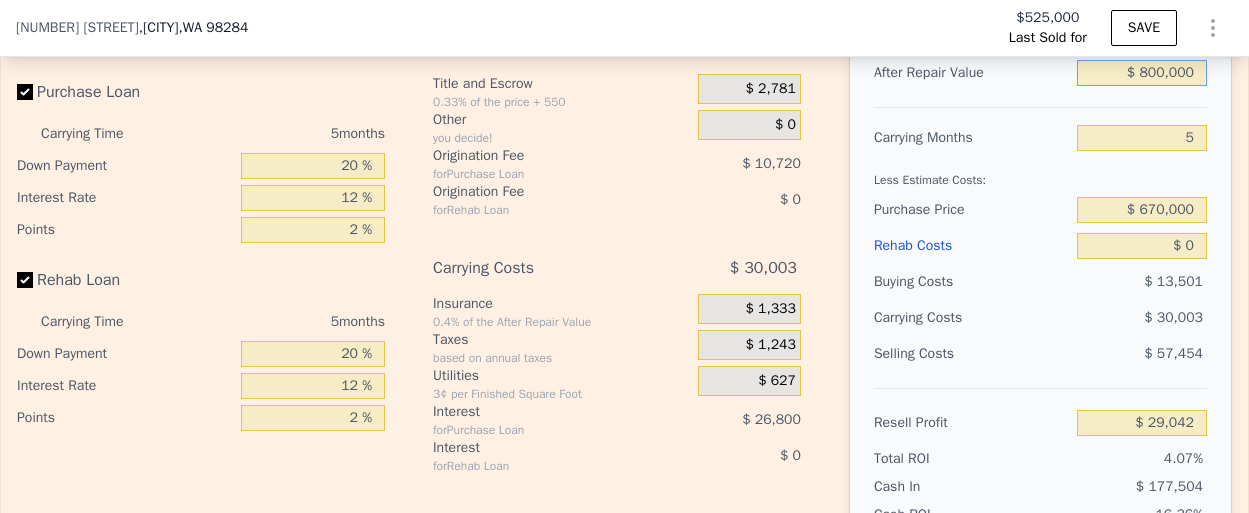 scroll, scrollTop: 3294, scrollLeft: 0, axis: vertical 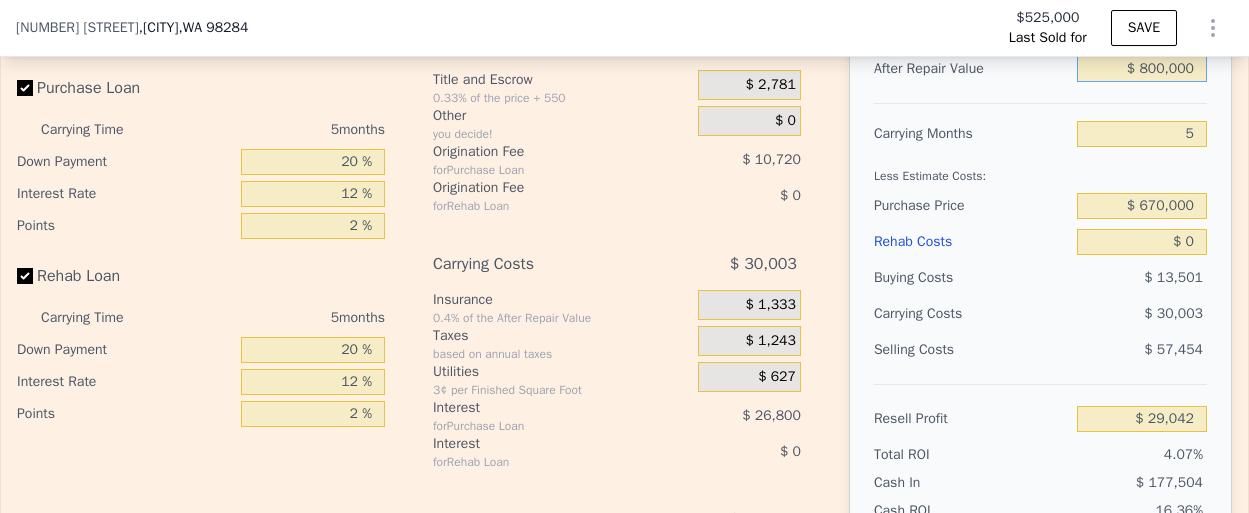 type on "$ 800,000" 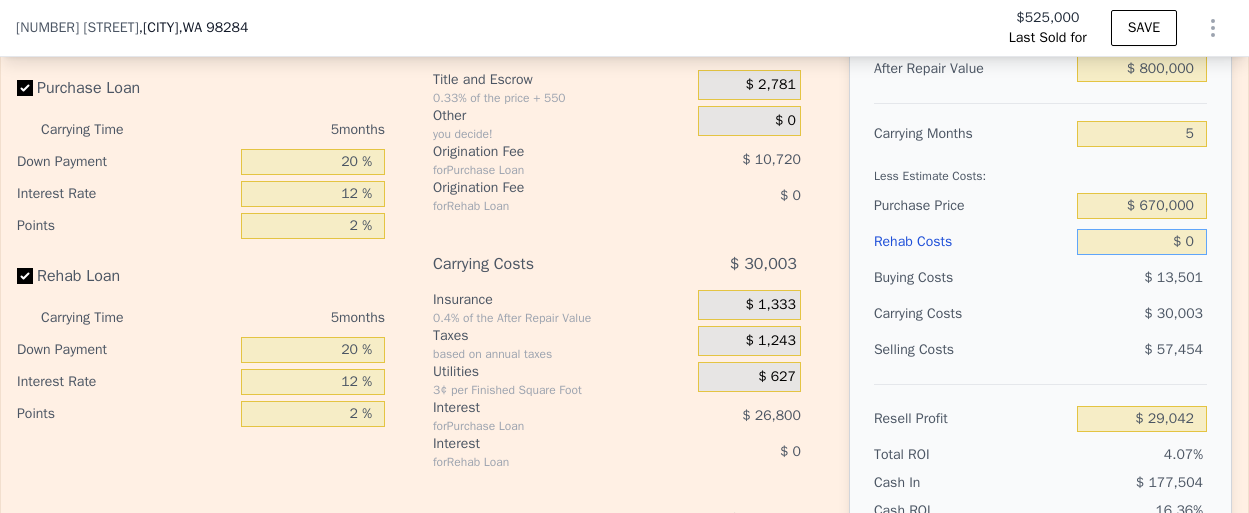 click on "$ 0" at bounding box center [1142, 242] 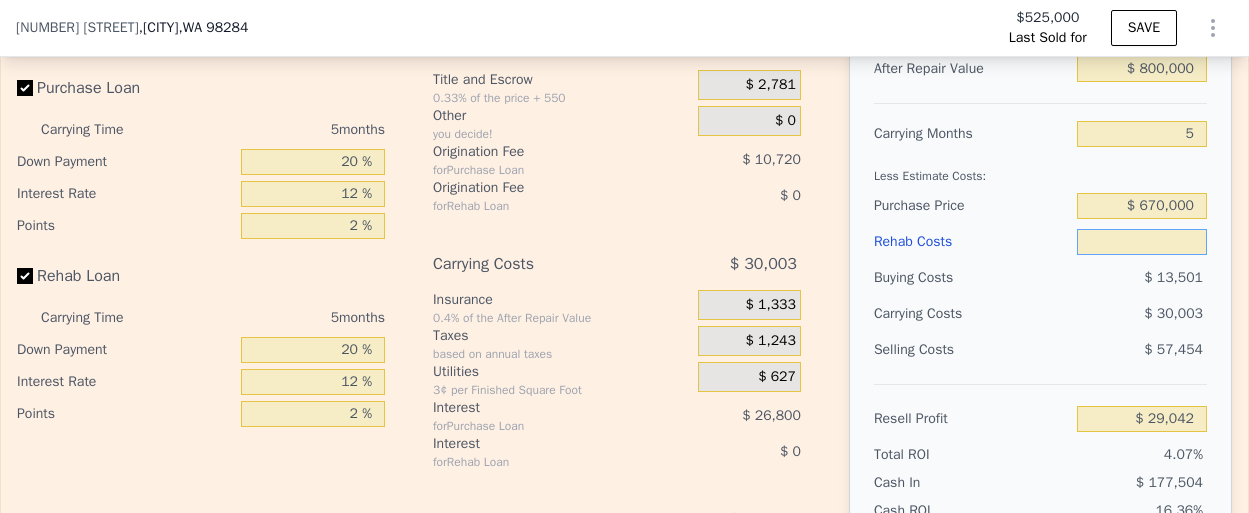 type on "$ 1" 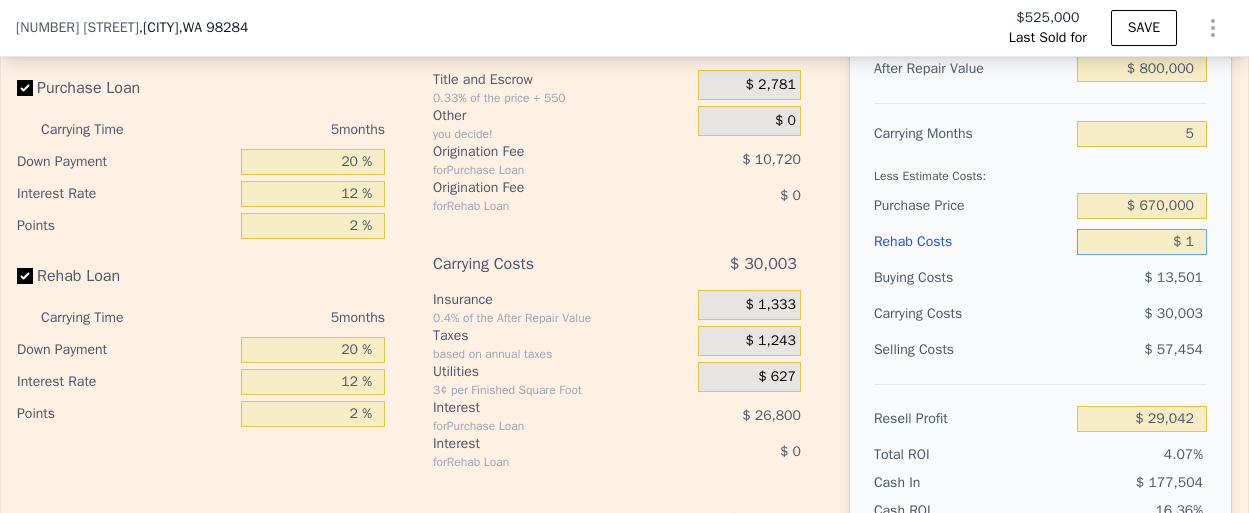 type on "$ 29,041" 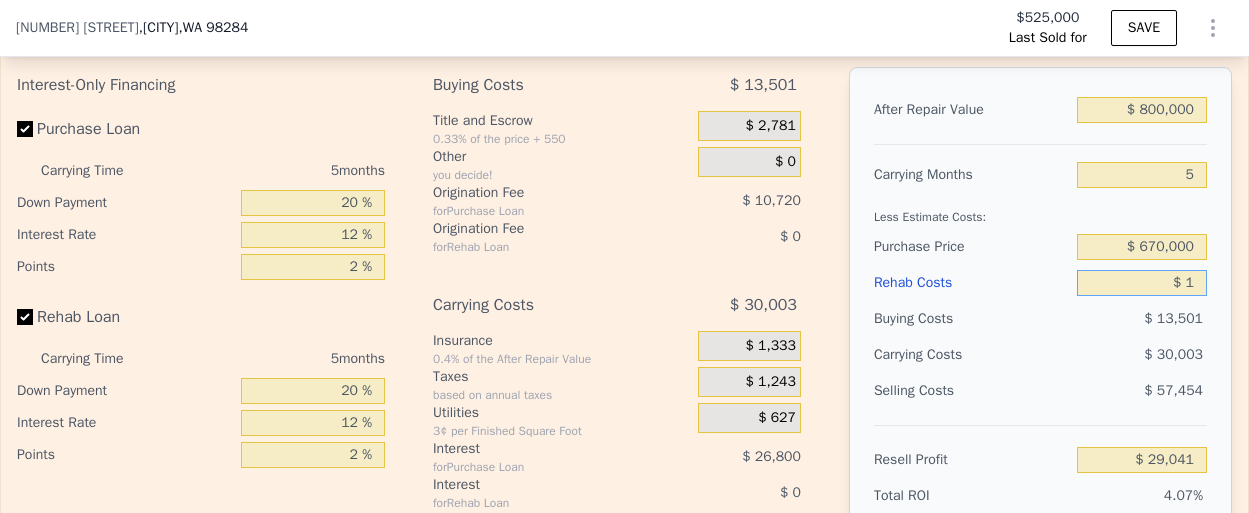 scroll, scrollTop: 3250, scrollLeft: 0, axis: vertical 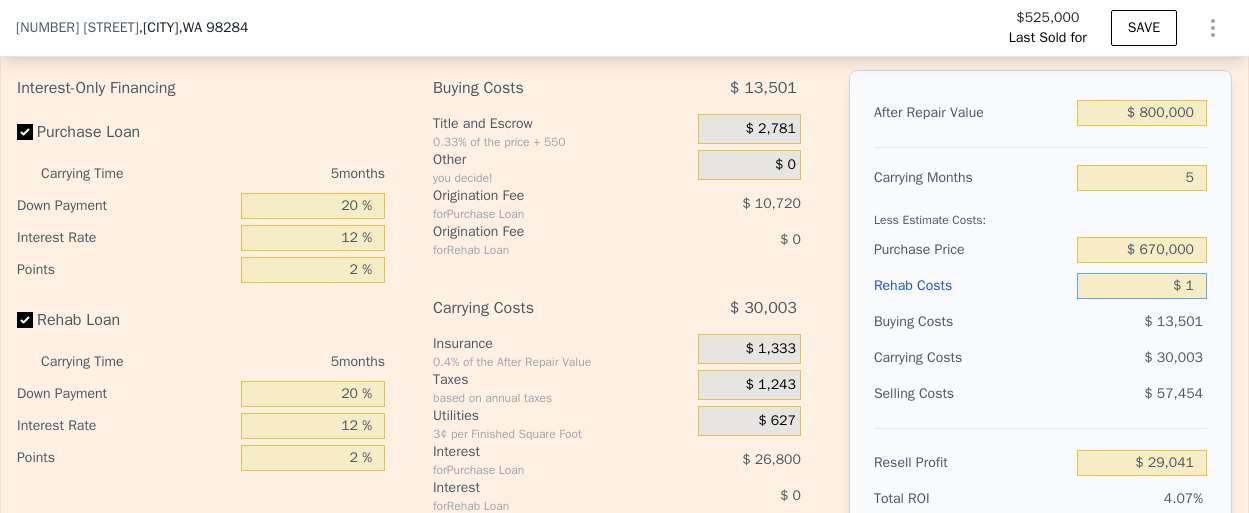 type on "$ 1" 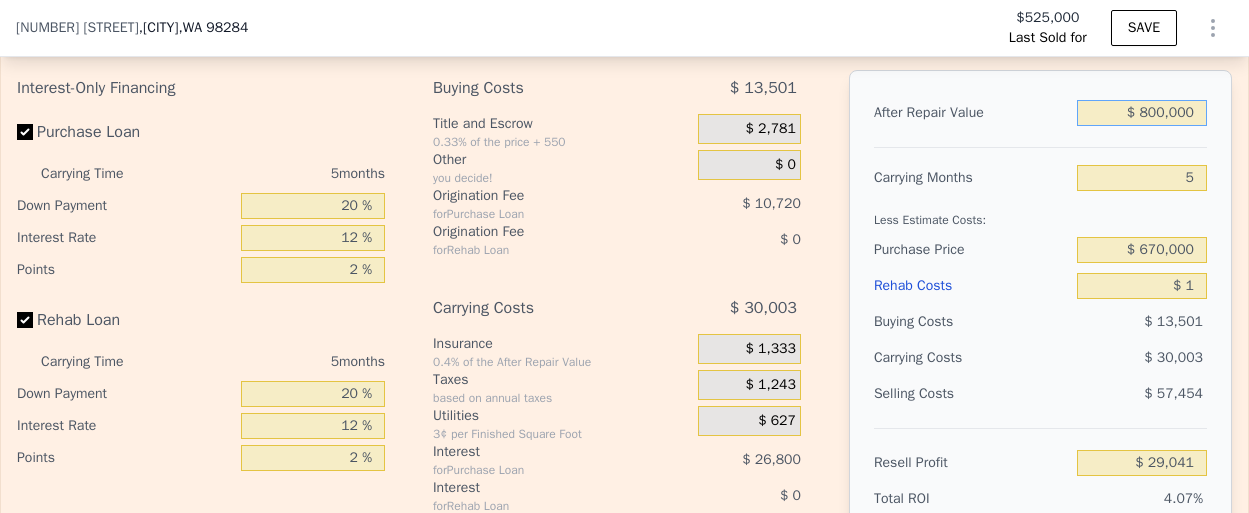 click on "$ 800,000" at bounding box center (1142, 113) 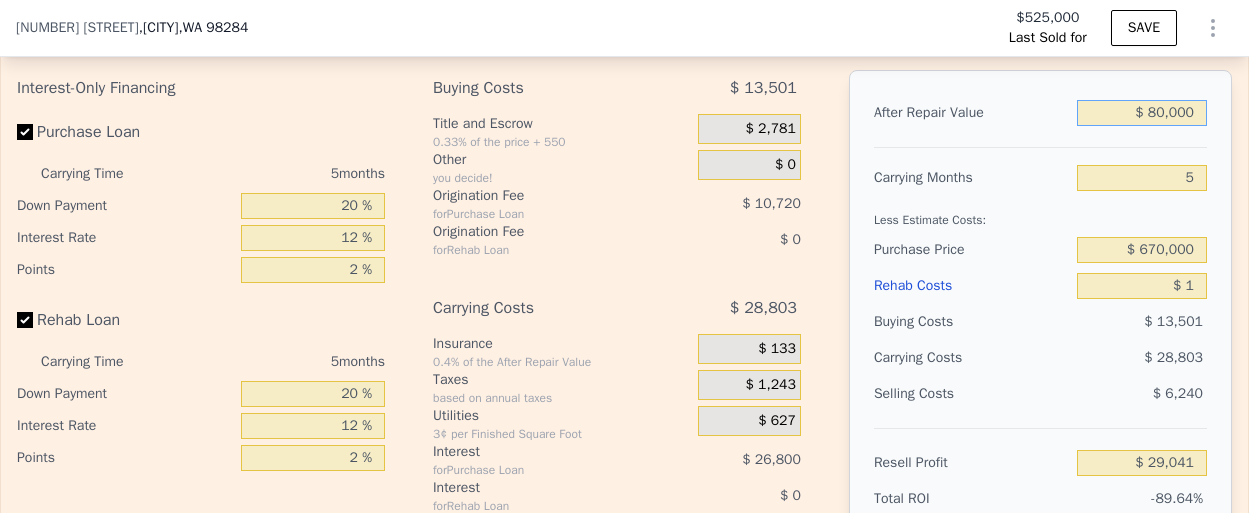 type on "-$ 638,545" 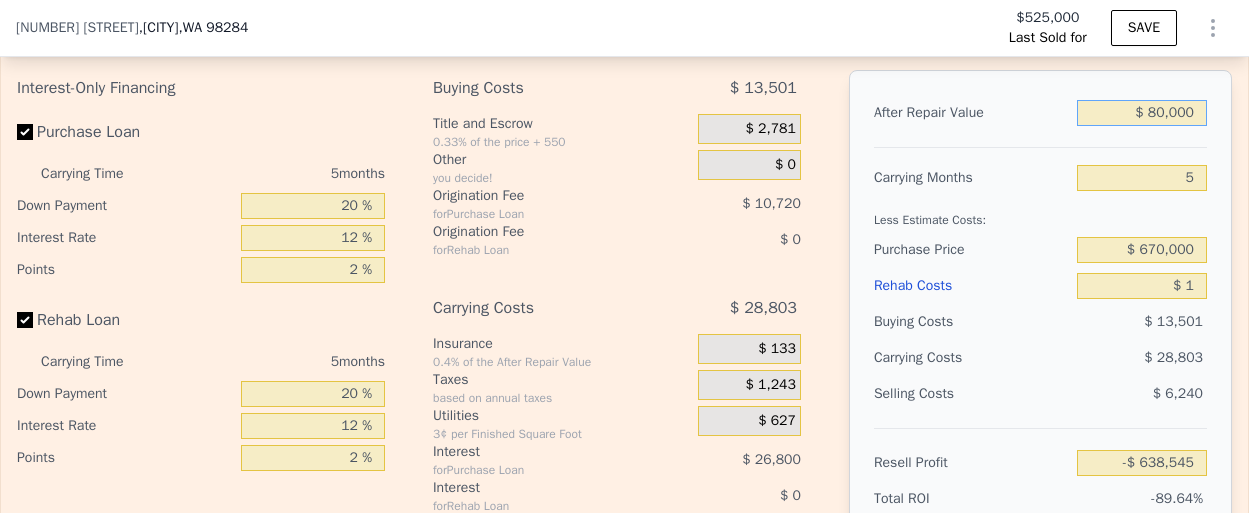 type on "$ 8,000" 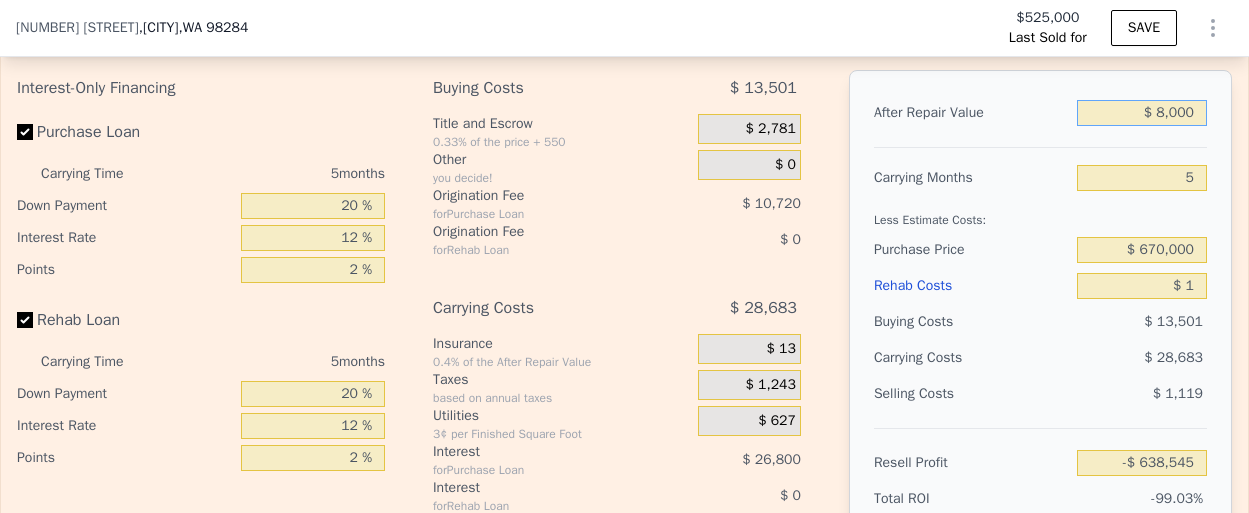 type on "-$ 705,304" 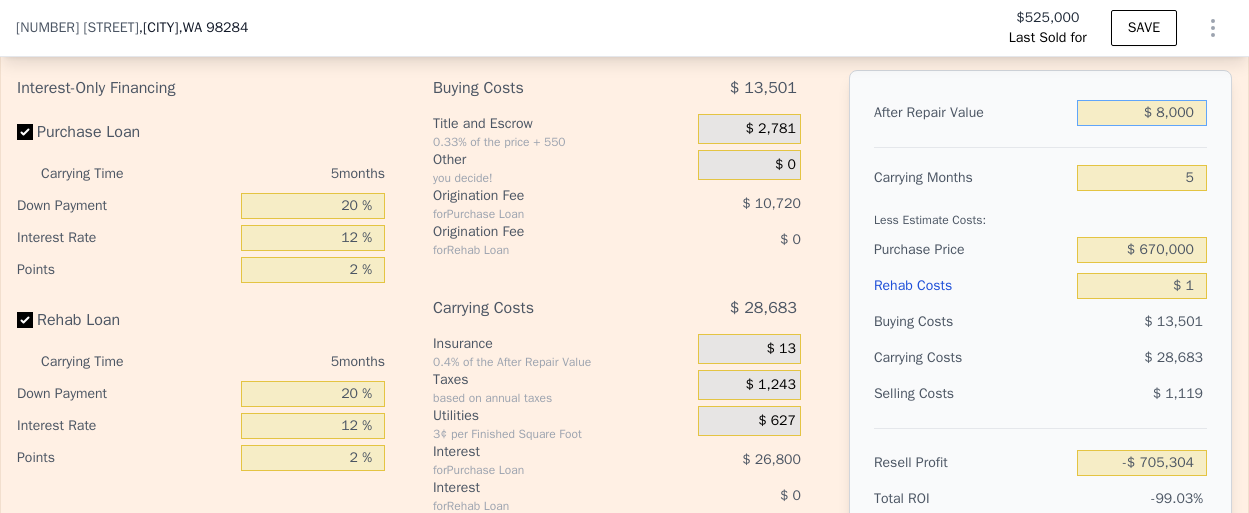 type on "$ 85,000" 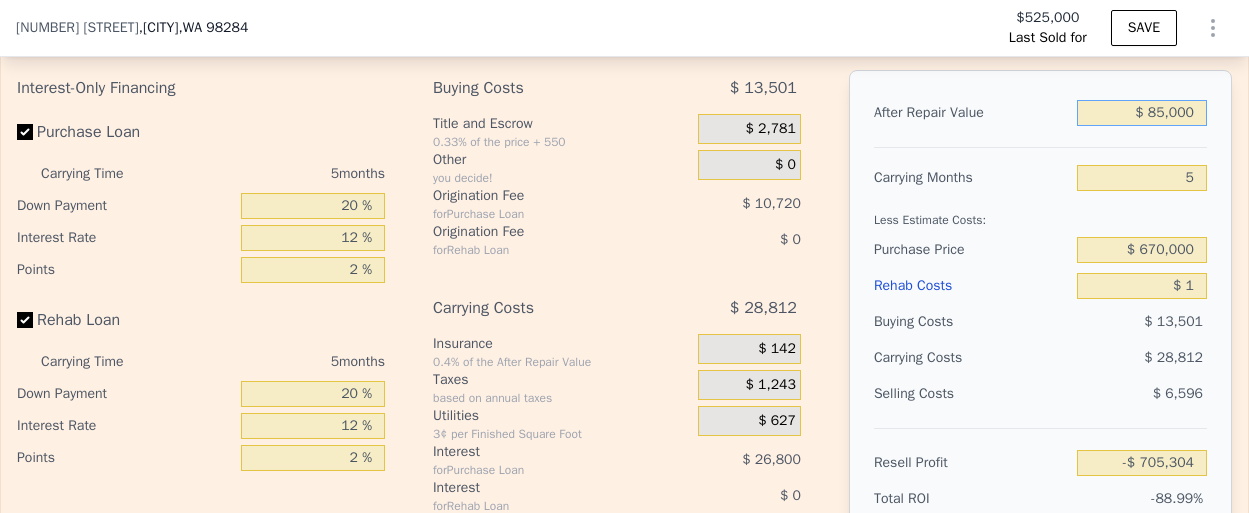 type on "-$ 633,910" 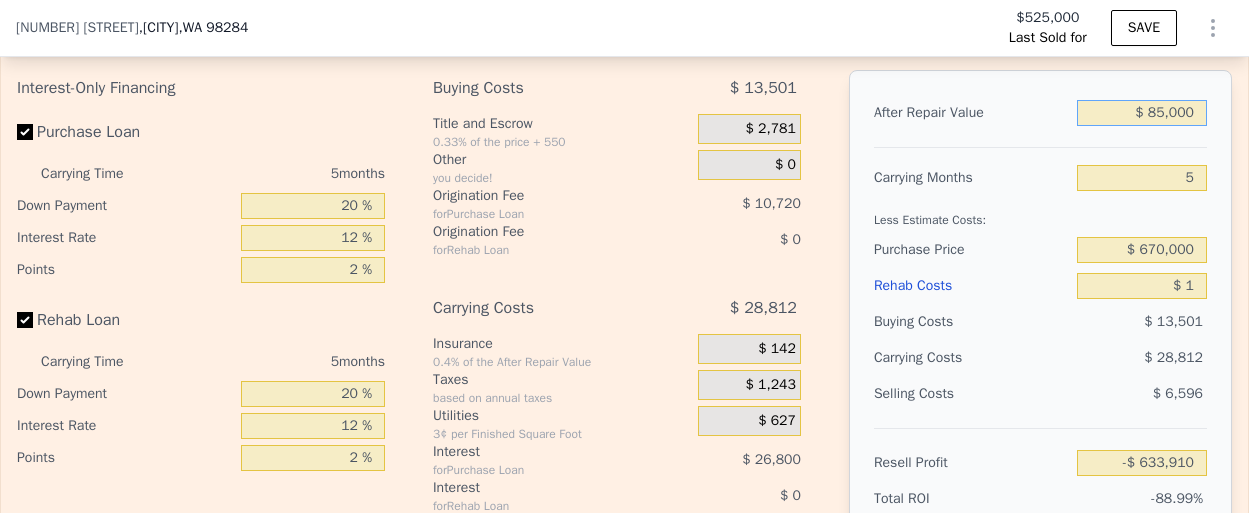 type on "$ 850,000" 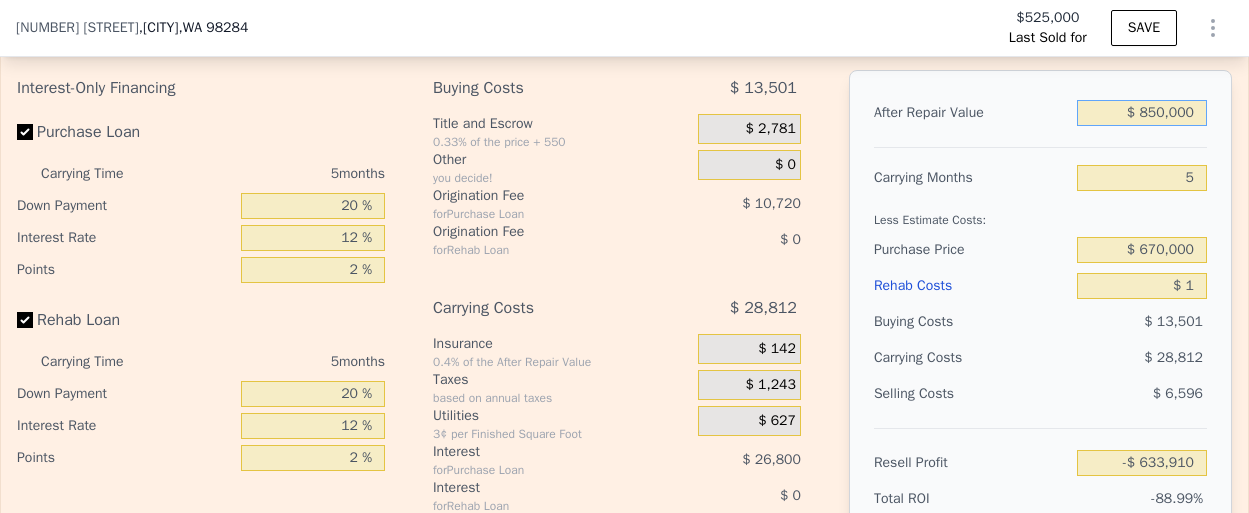type on "$ 75,400" 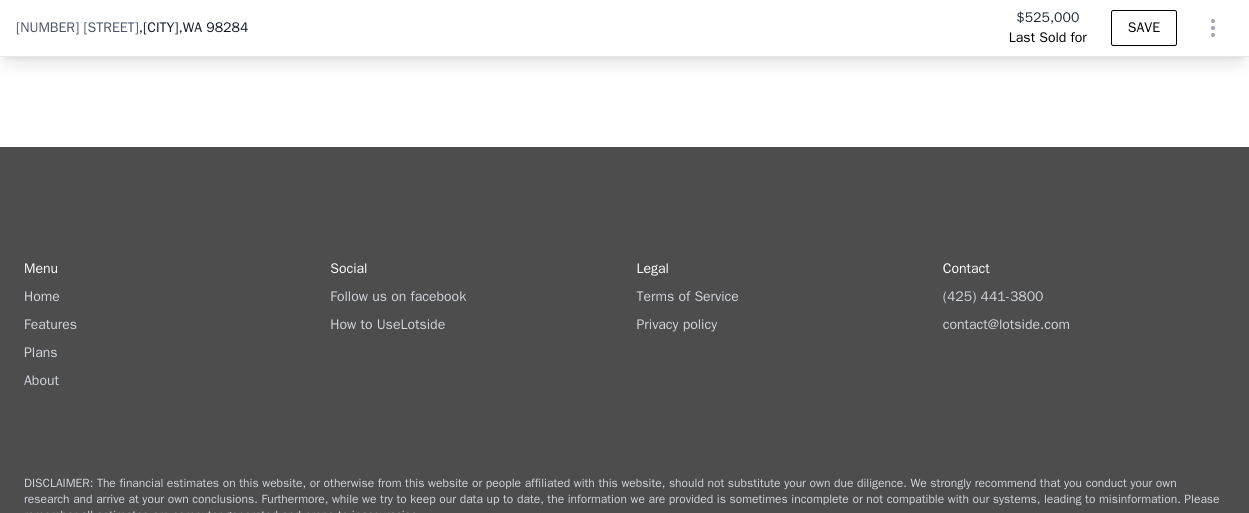 scroll, scrollTop: 4339, scrollLeft: 0, axis: vertical 